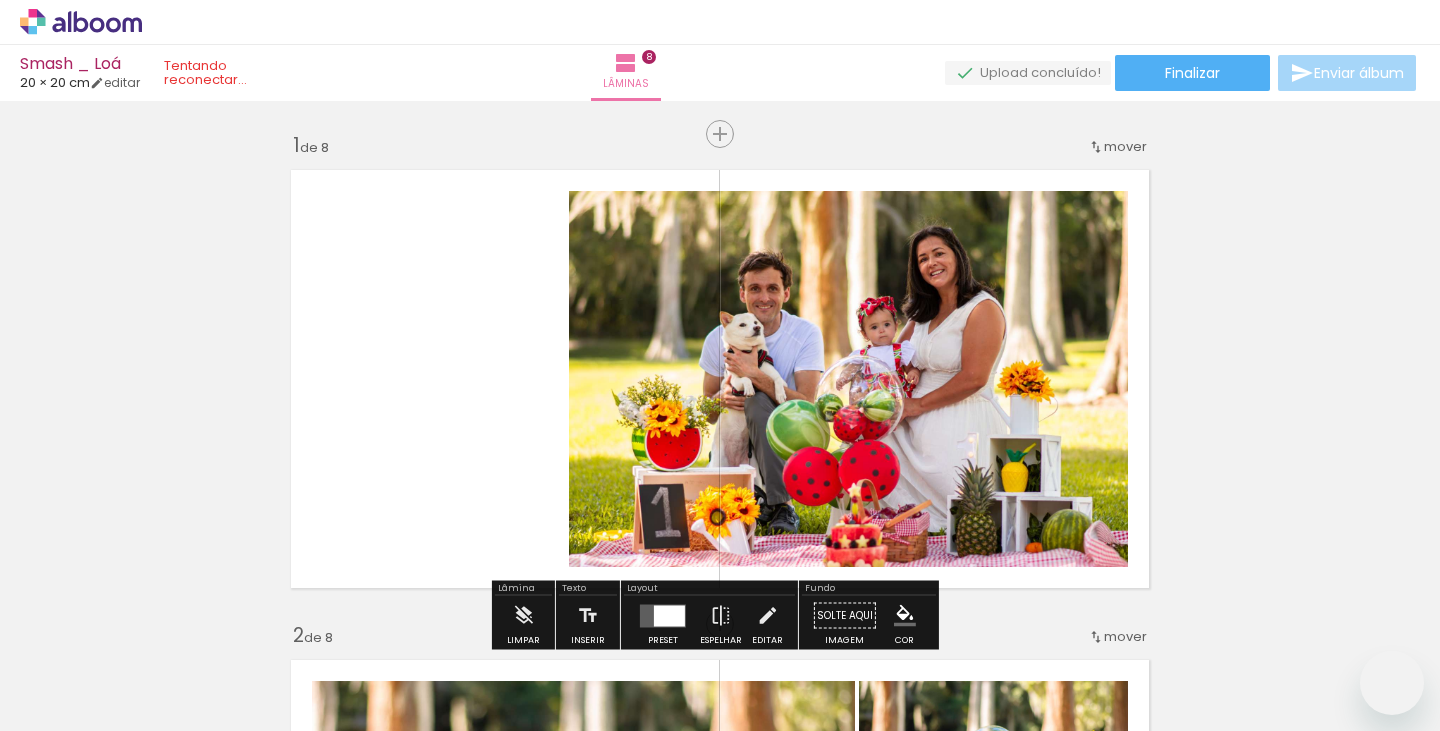 scroll, scrollTop: 0, scrollLeft: 0, axis: both 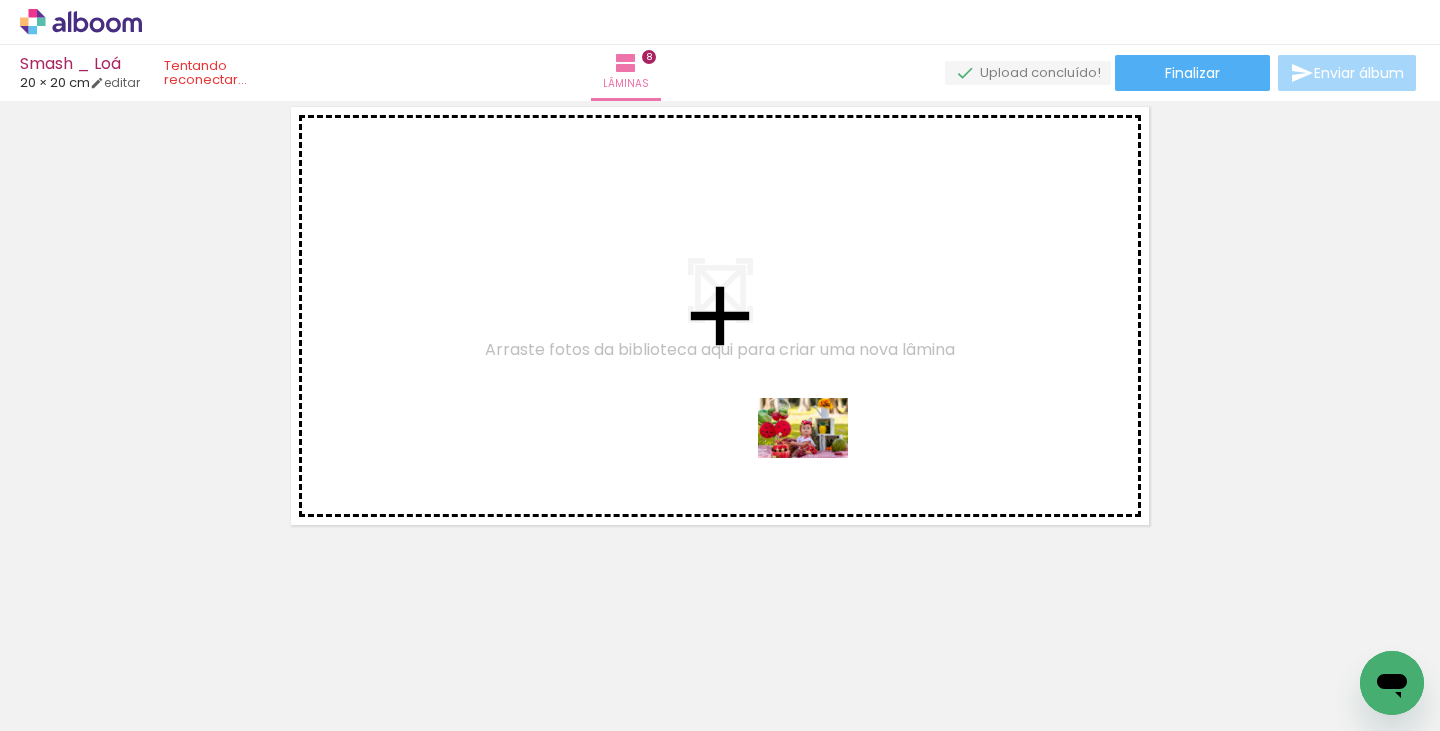 drag, startPoint x: 751, startPoint y: 674, endPoint x: 816, endPoint y: 445, distance: 238.04622 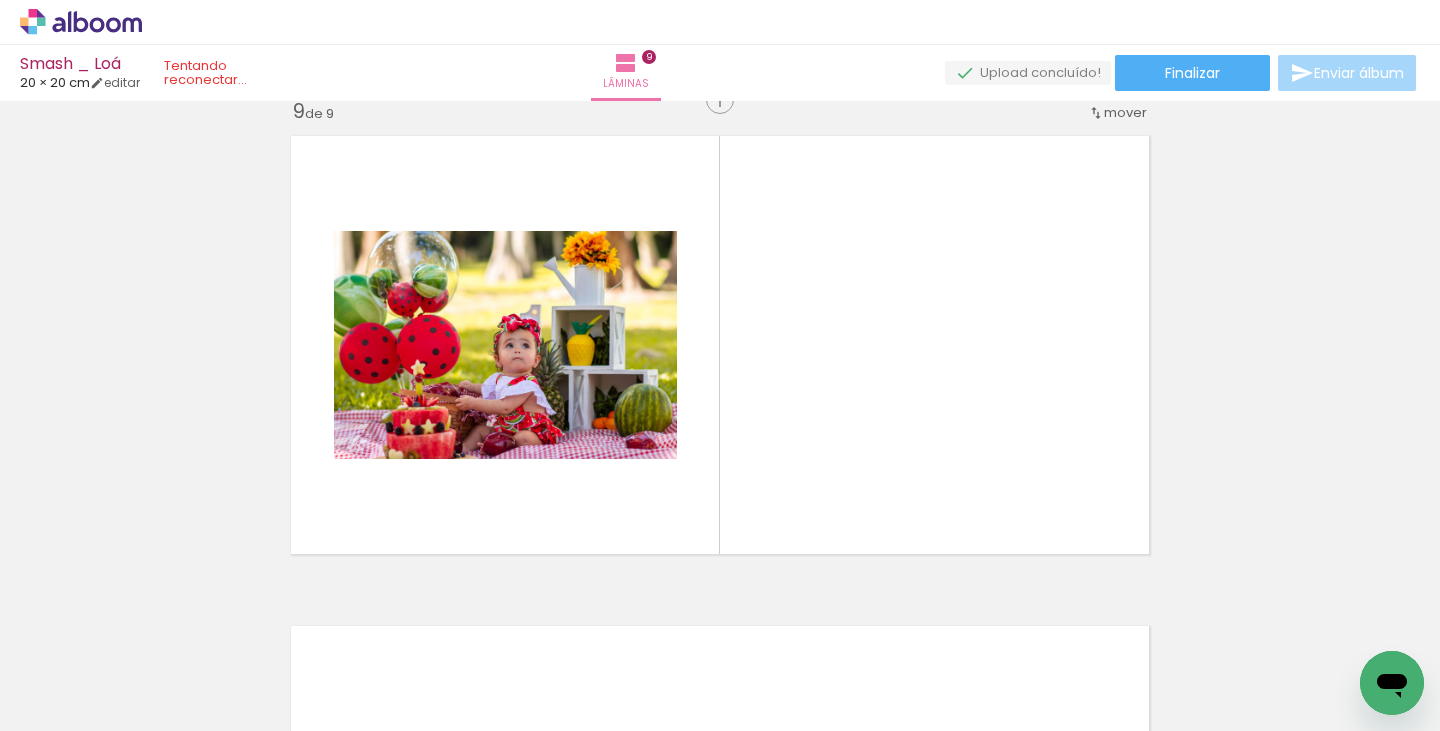 scroll, scrollTop: 3945, scrollLeft: 0, axis: vertical 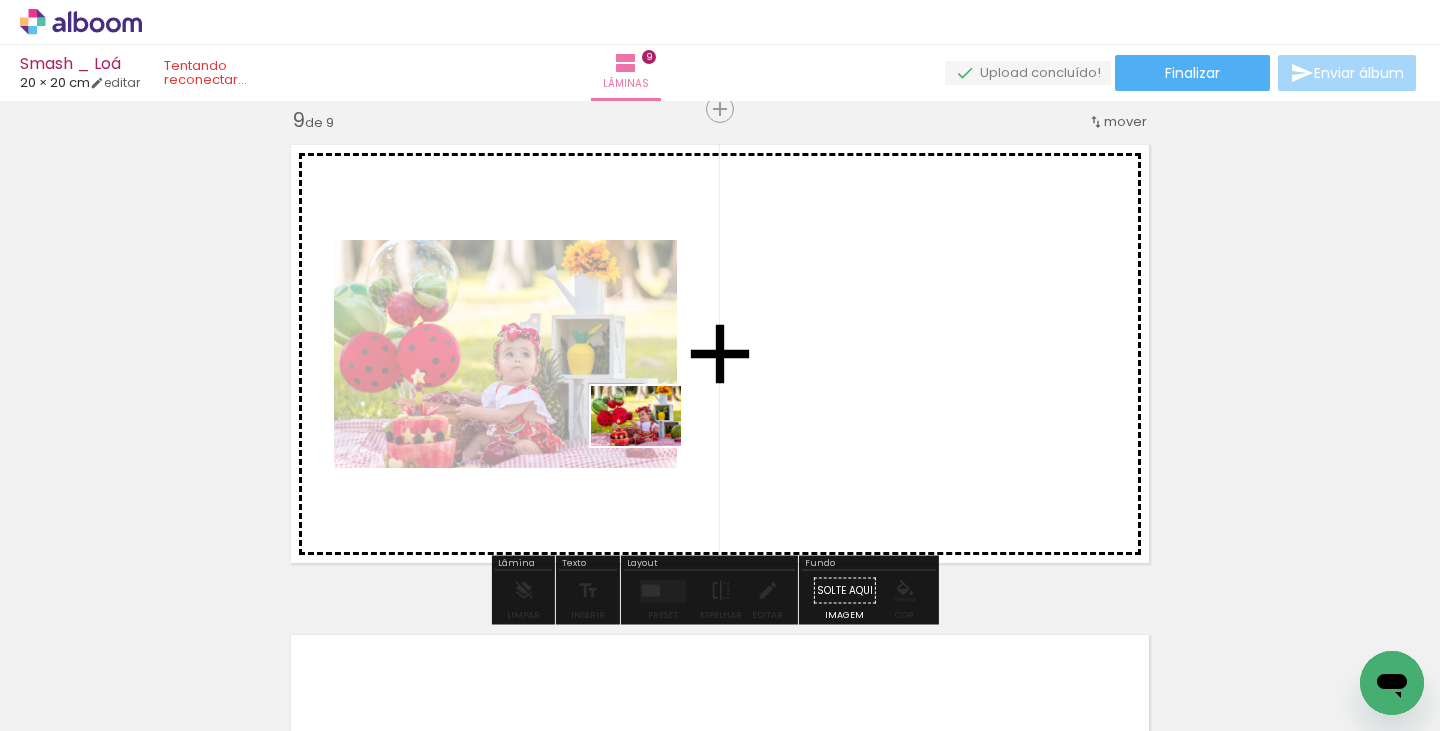 drag, startPoint x: 631, startPoint y: 674, endPoint x: 661, endPoint y: 416, distance: 259.73834 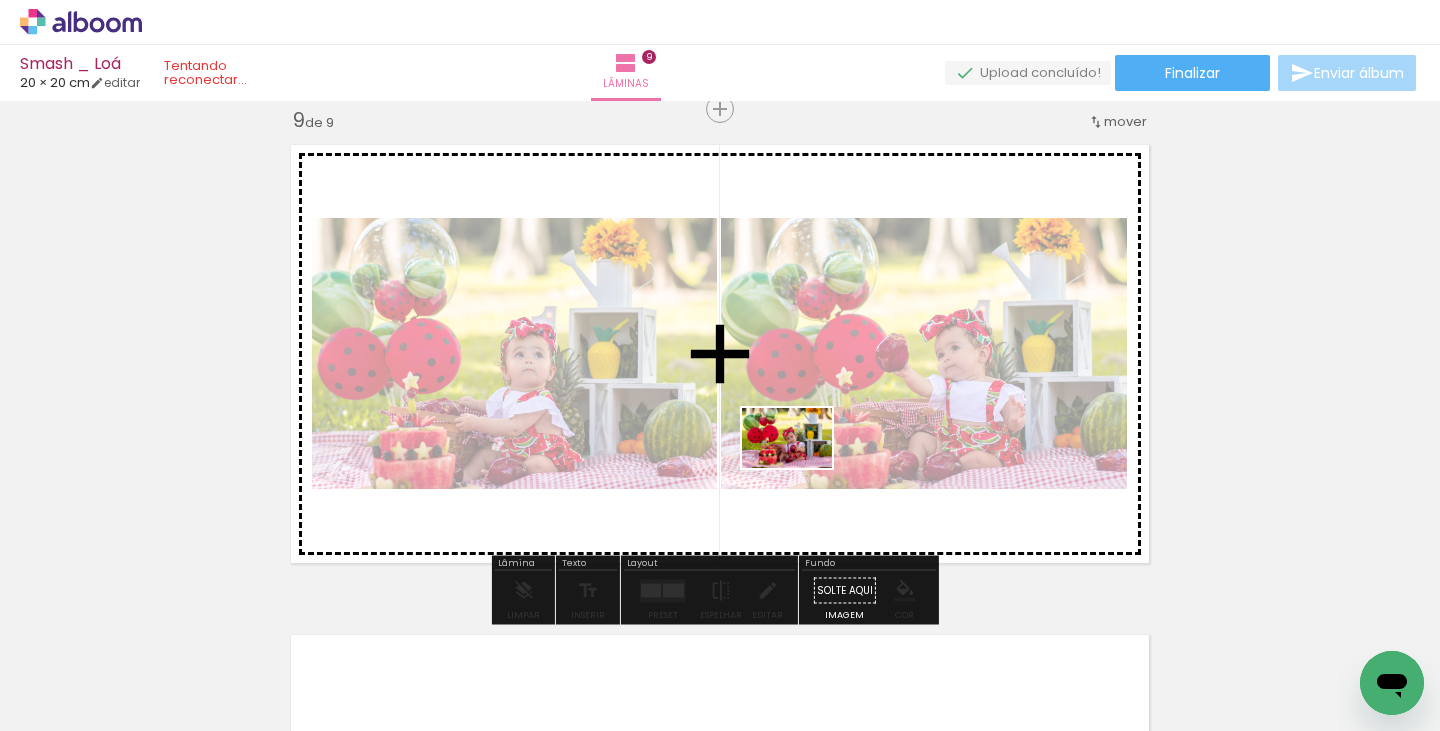 drag, startPoint x: 871, startPoint y: 656, endPoint x: 802, endPoint y: 468, distance: 200.26233 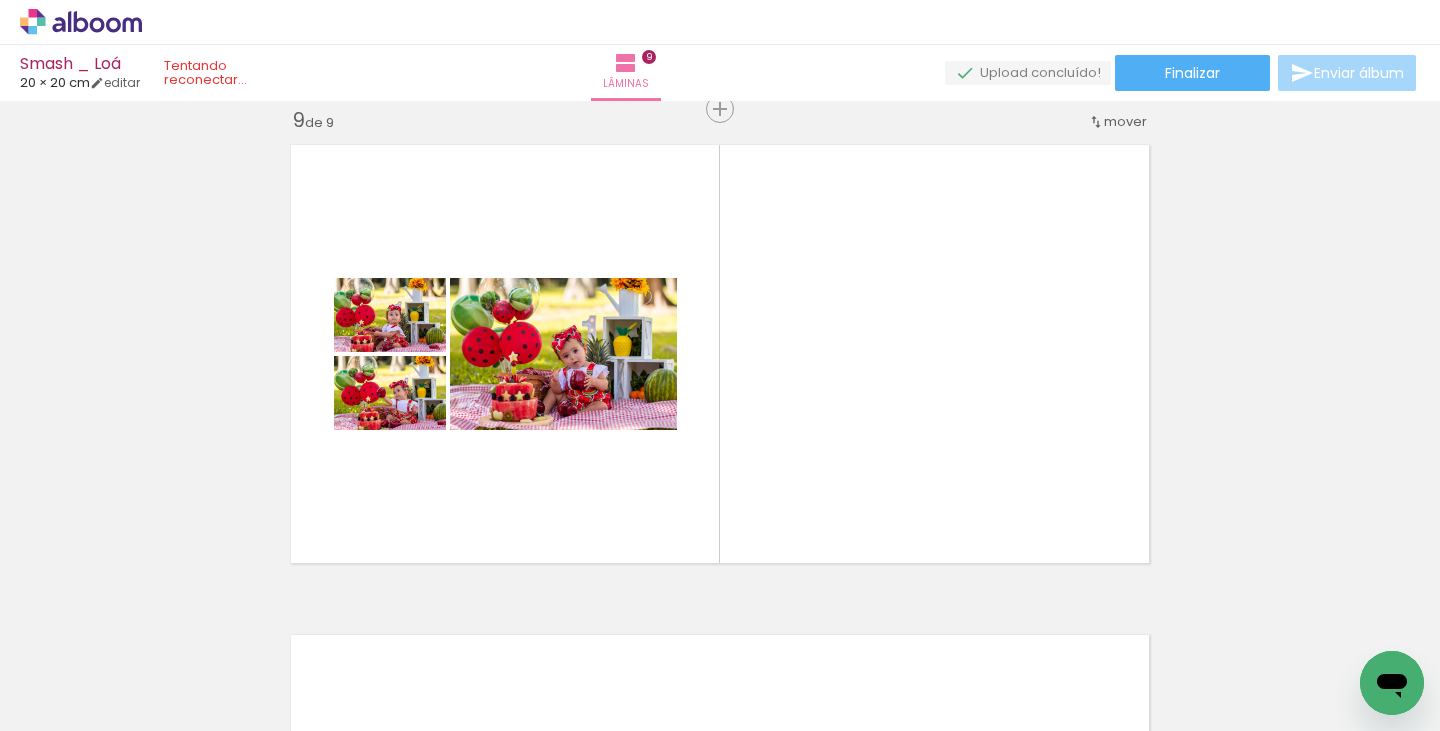 scroll, scrollTop: 0, scrollLeft: 14427, axis: horizontal 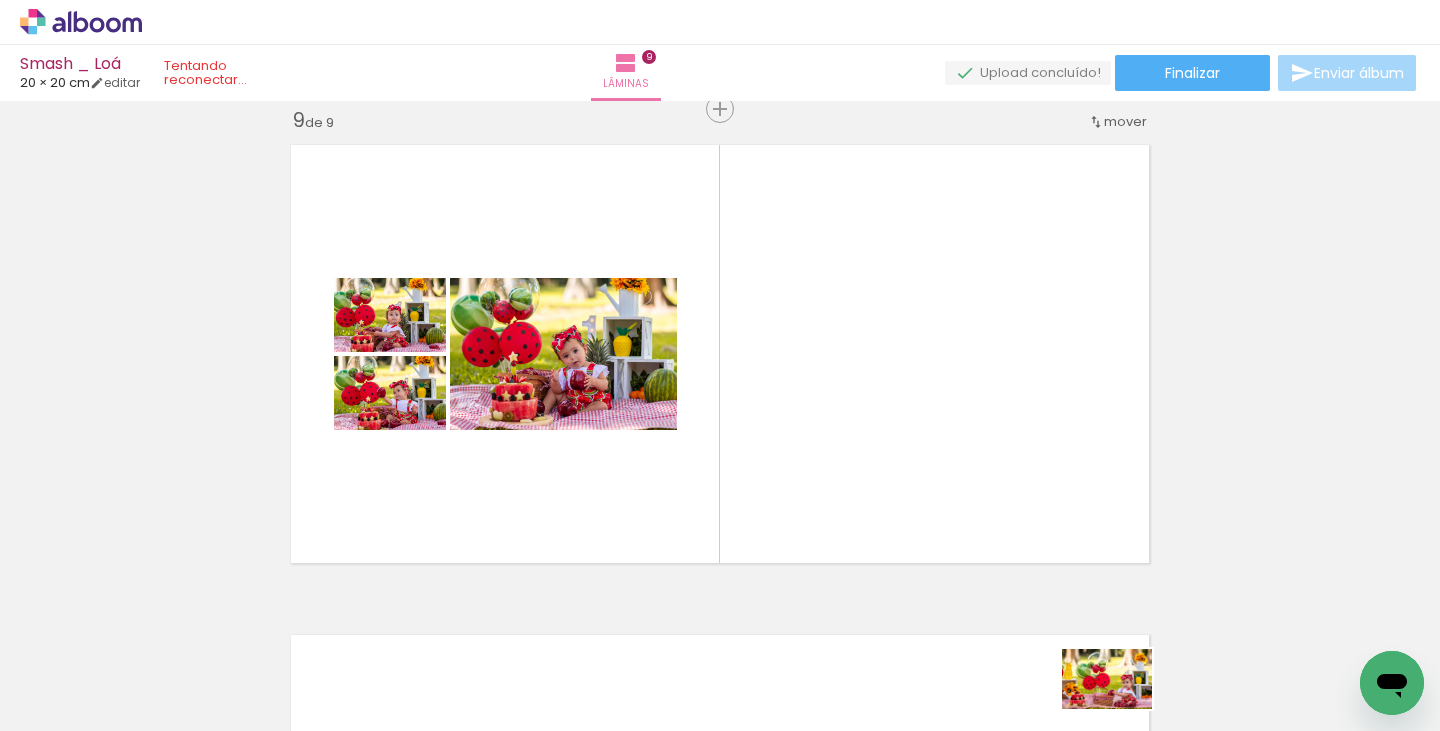 click at bounding box center (1117, 663) 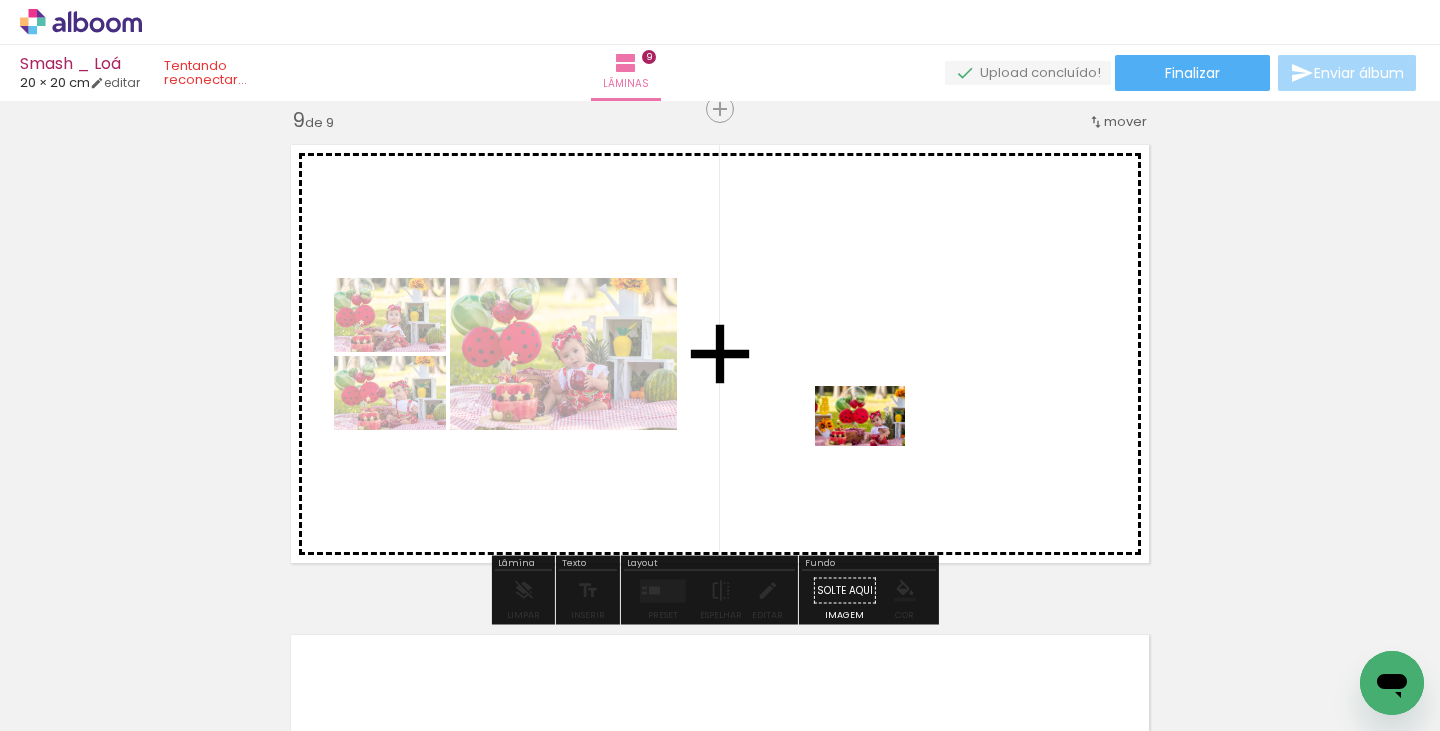 drag, startPoint x: 980, startPoint y: 612, endPoint x: 873, endPoint y: 443, distance: 200.025 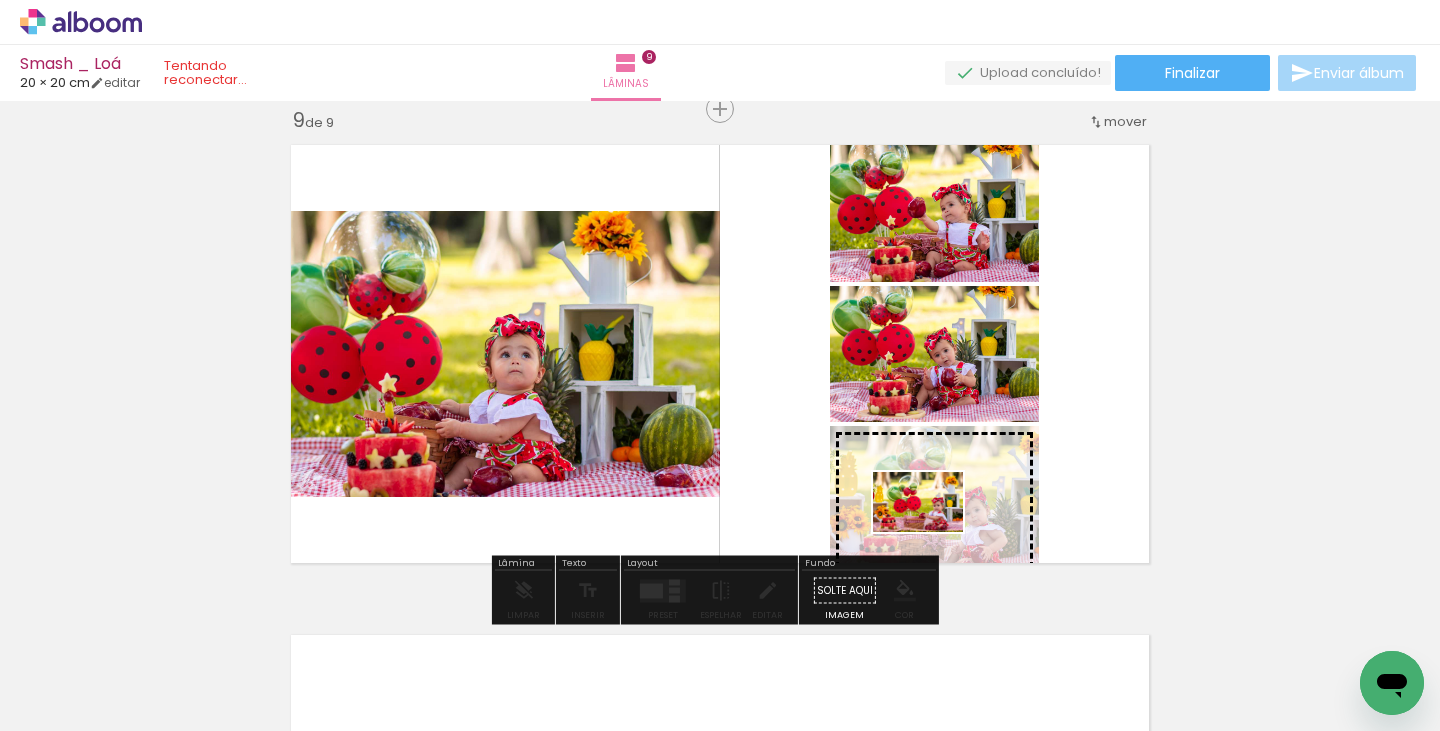 drag, startPoint x: 1150, startPoint y: 661, endPoint x: 933, endPoint y: 532, distance: 252.44801 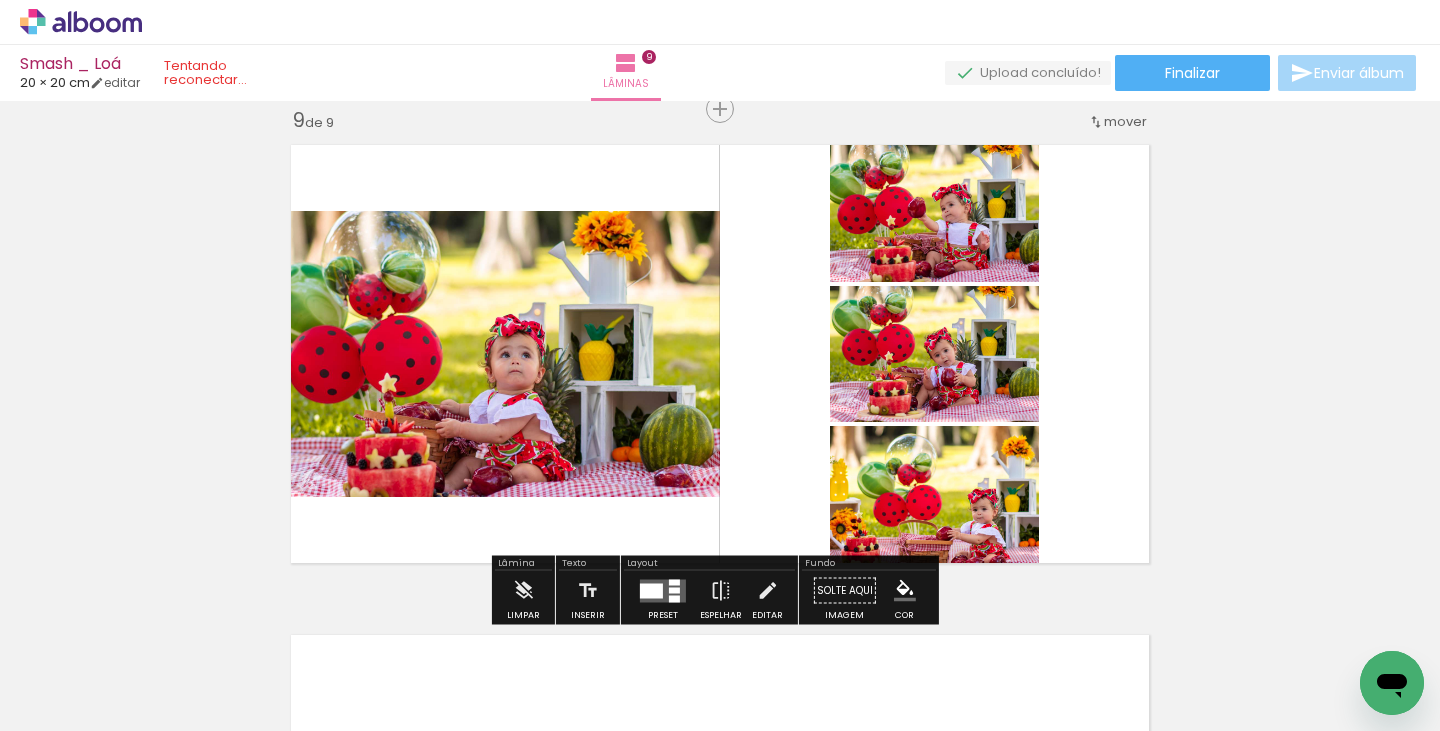 scroll, scrollTop: 3394, scrollLeft: 0, axis: vertical 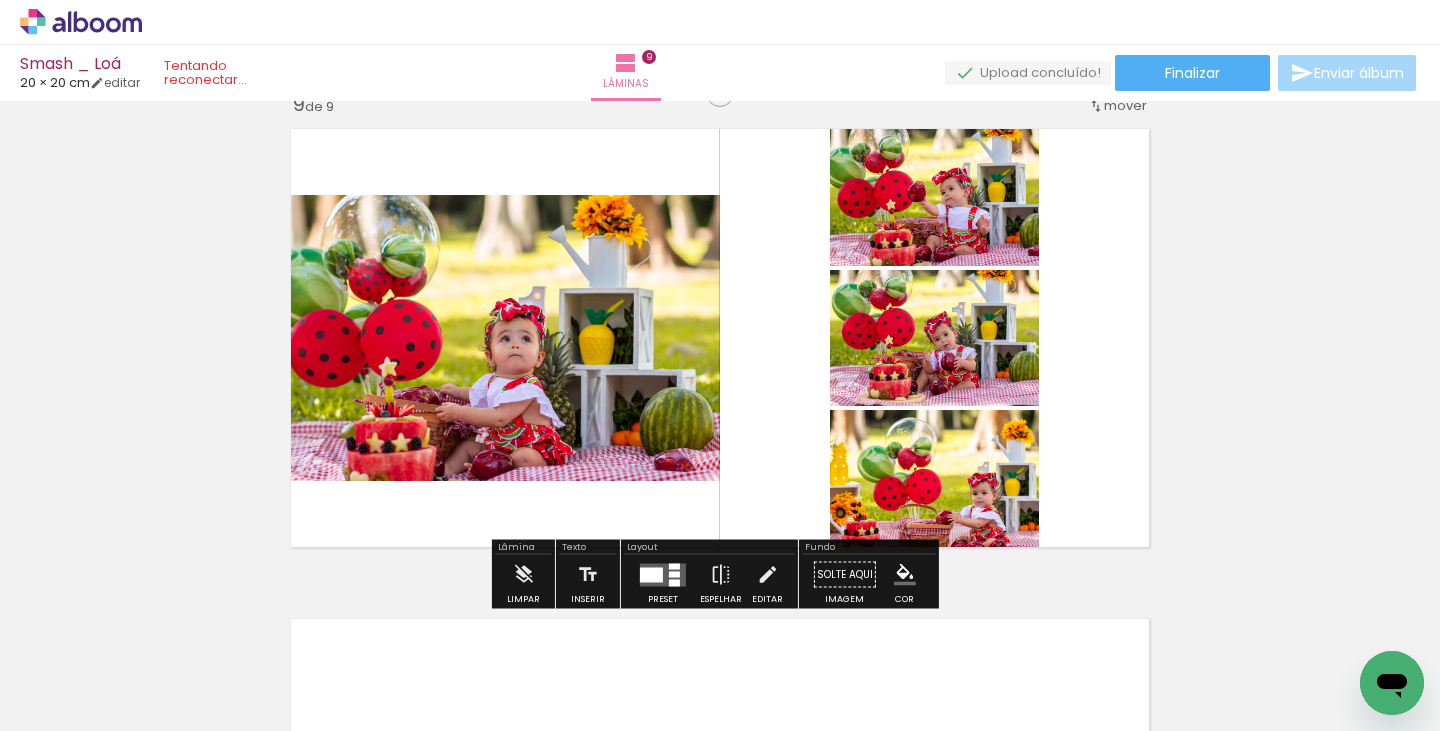 click at bounding box center [663, 575] 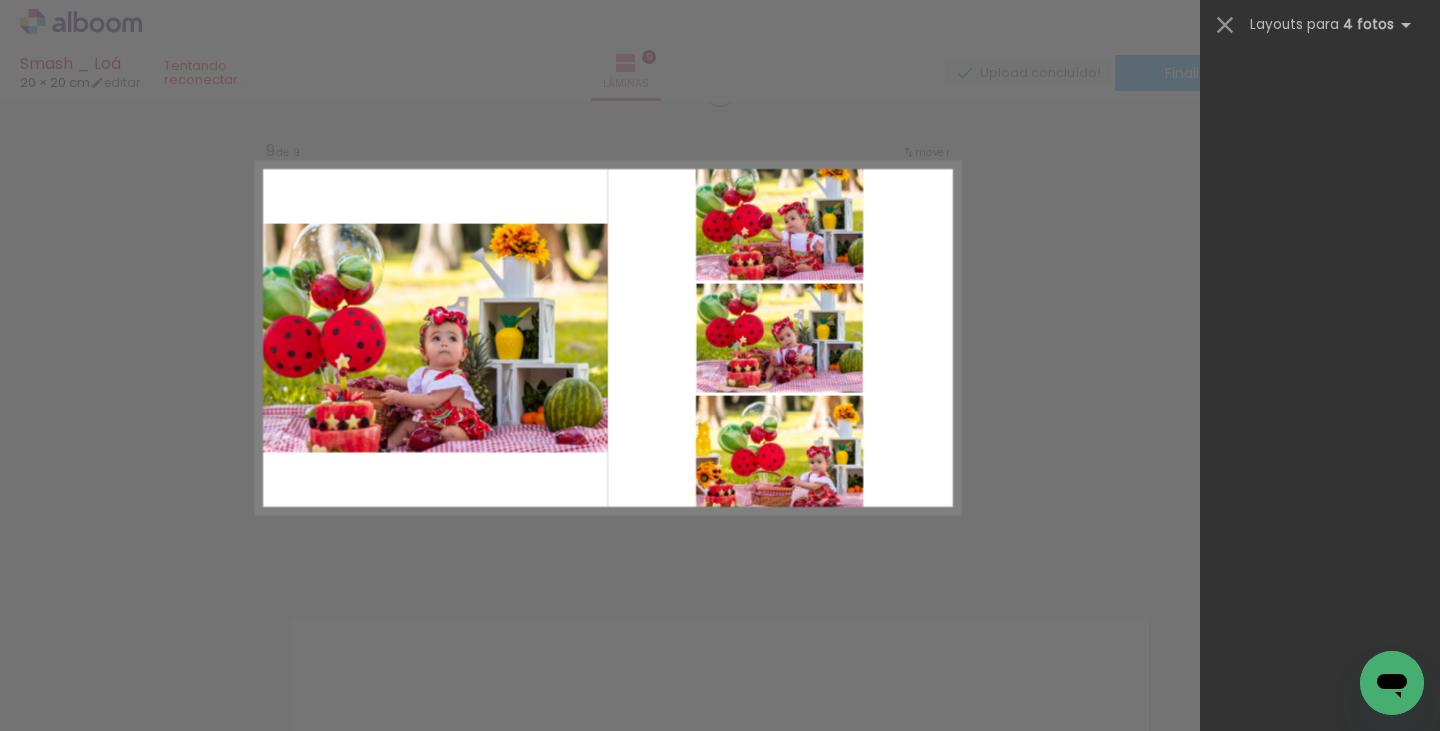scroll, scrollTop: 0, scrollLeft: 0, axis: both 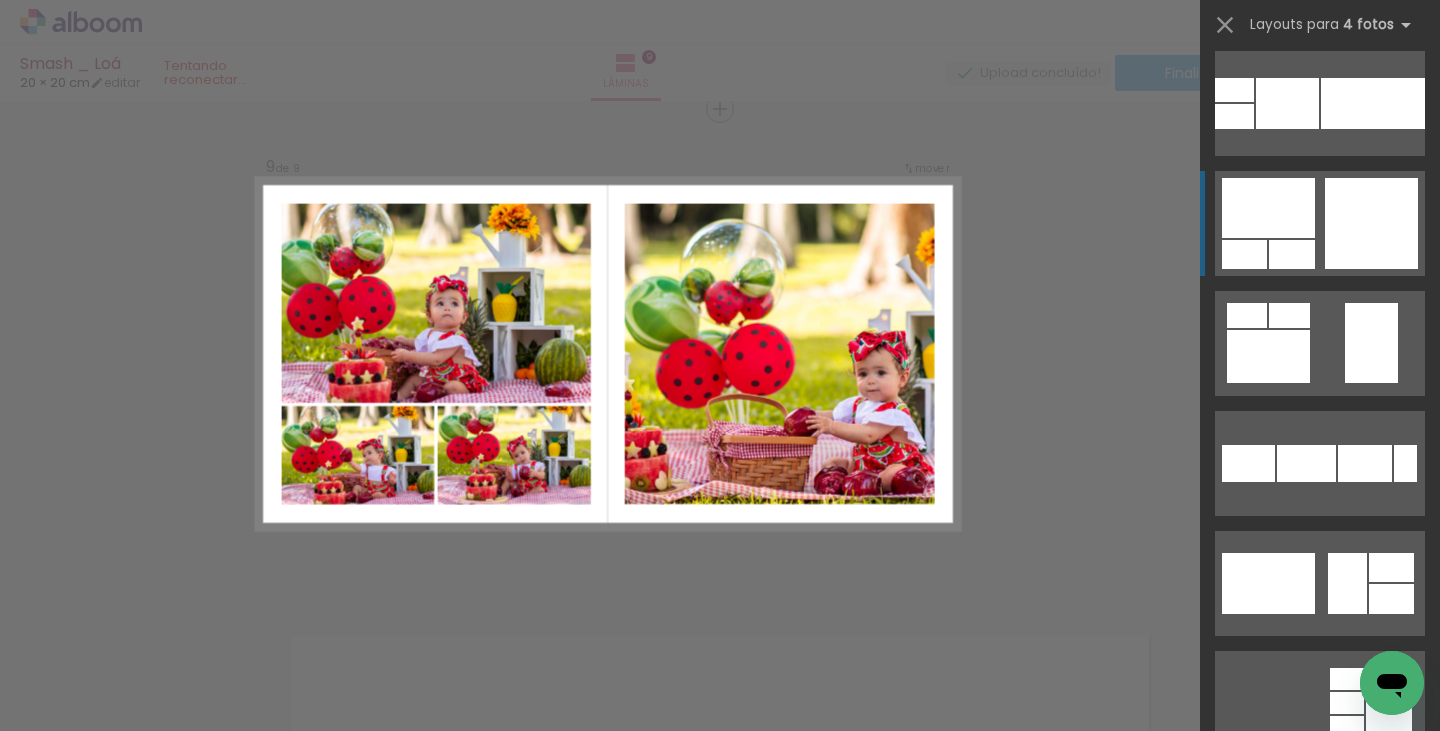 click at bounding box center [1405, -4] 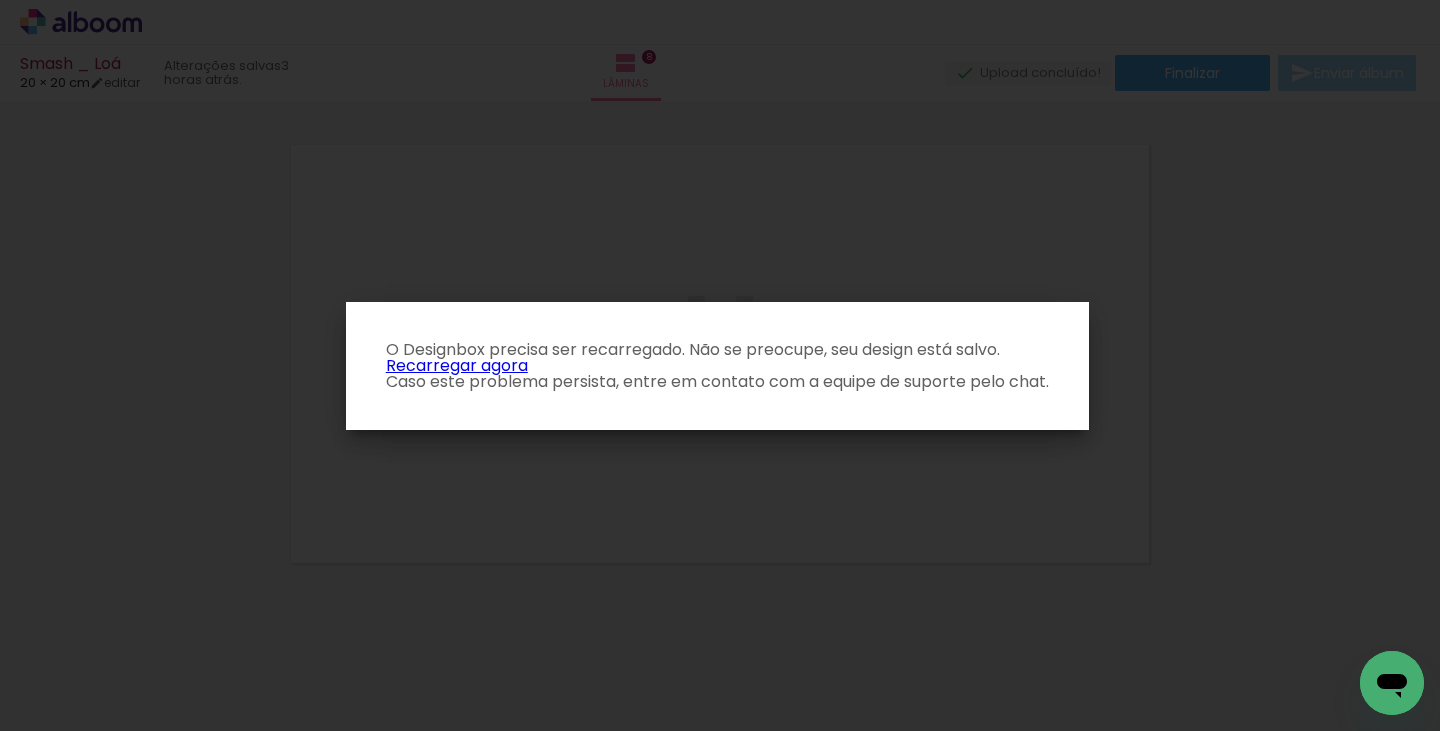 click on "Recarregar agora" at bounding box center (457, 365) 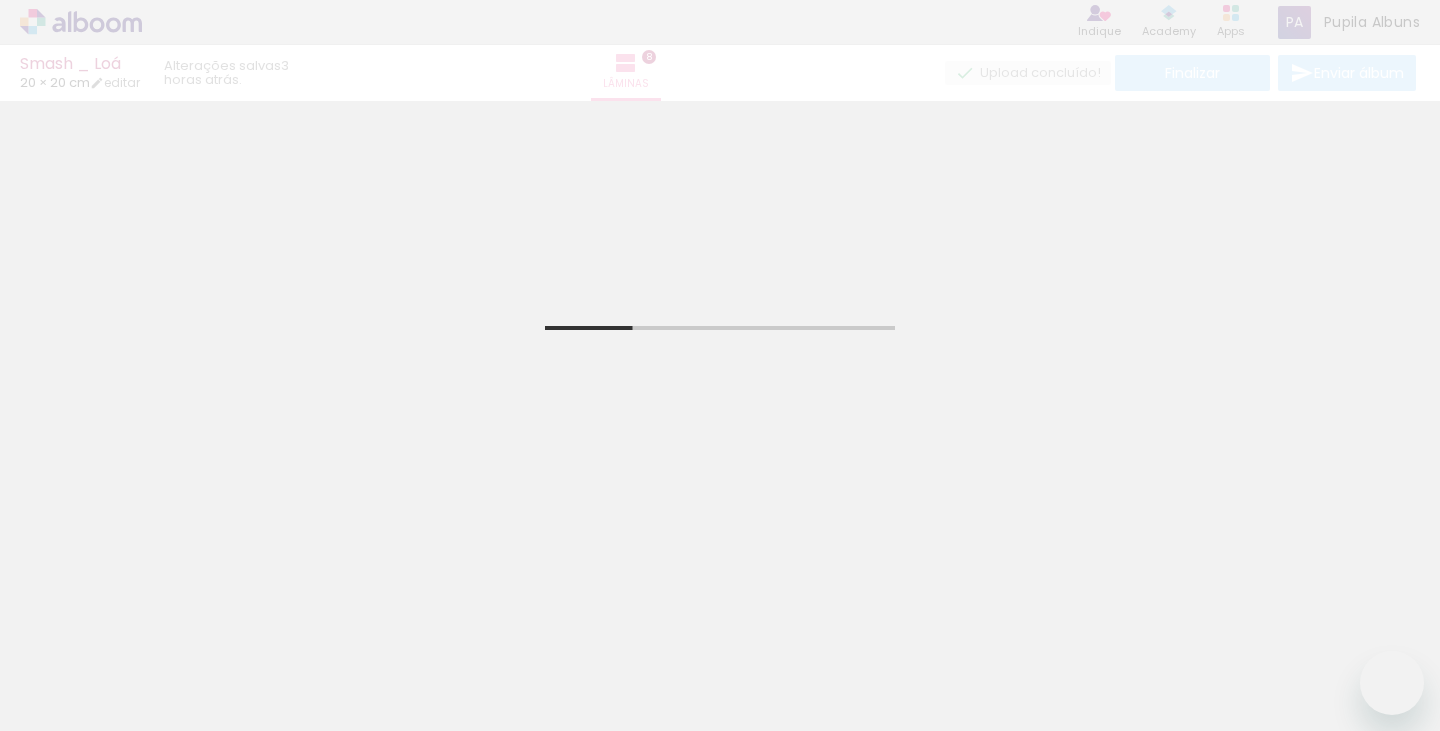 scroll, scrollTop: 0, scrollLeft: 0, axis: both 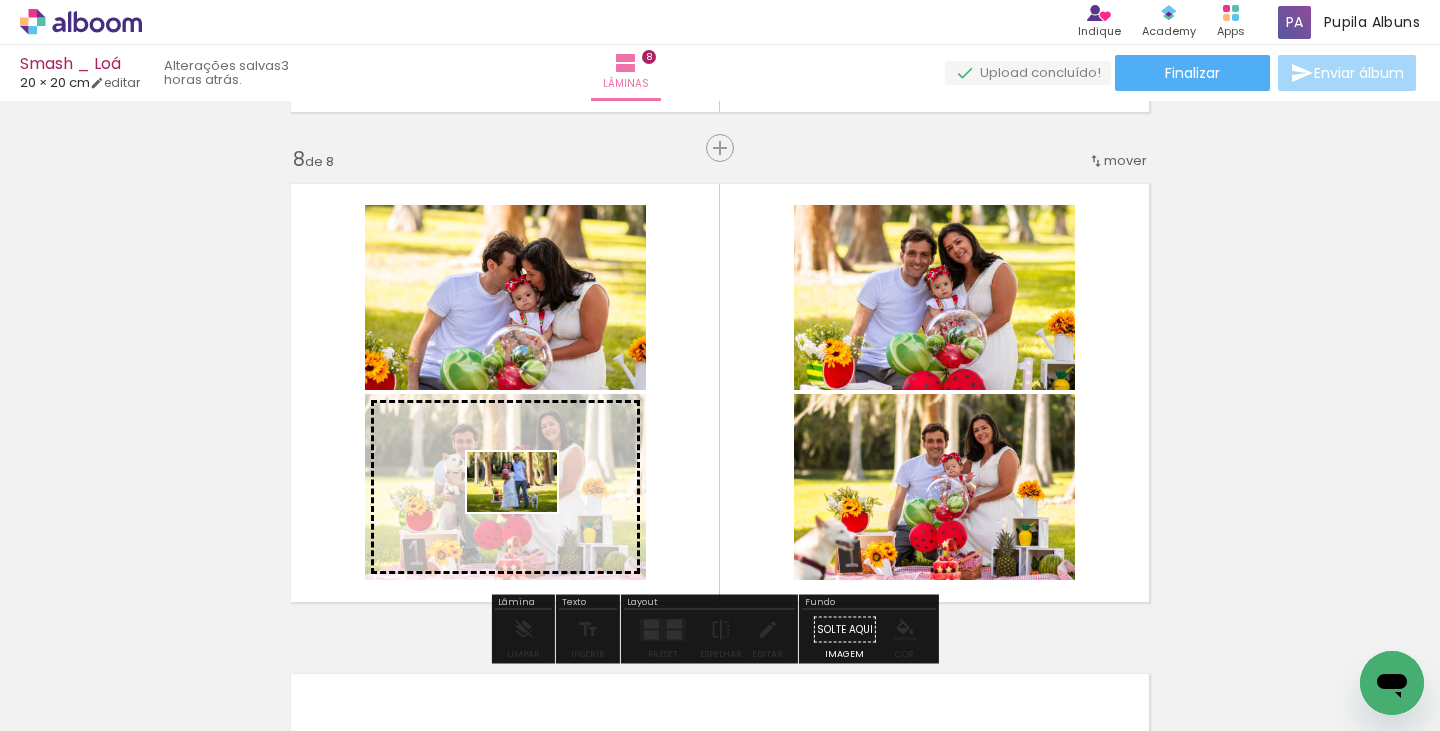 drag, startPoint x: 395, startPoint y: 597, endPoint x: 527, endPoint y: 512, distance: 157 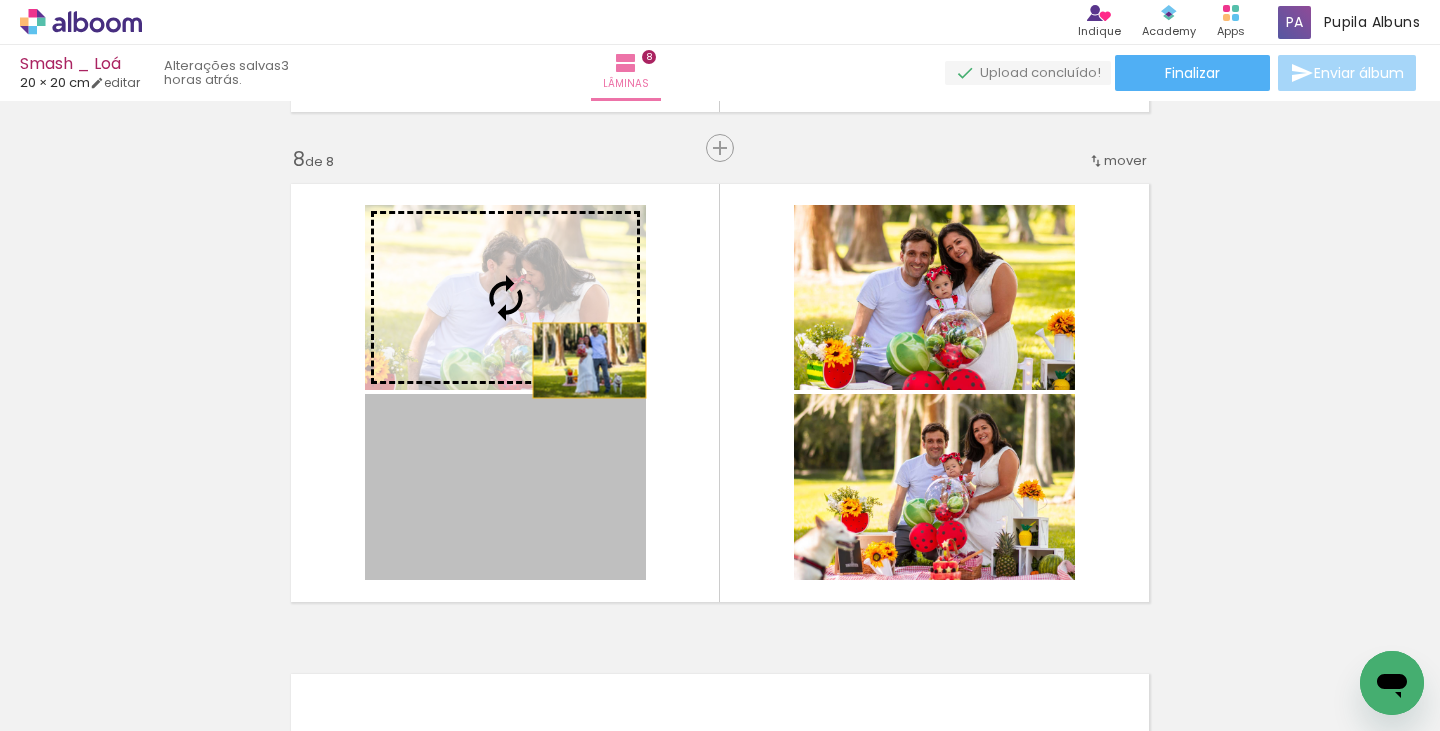 drag, startPoint x: 583, startPoint y: 490, endPoint x: 582, endPoint y: 357, distance: 133.00375 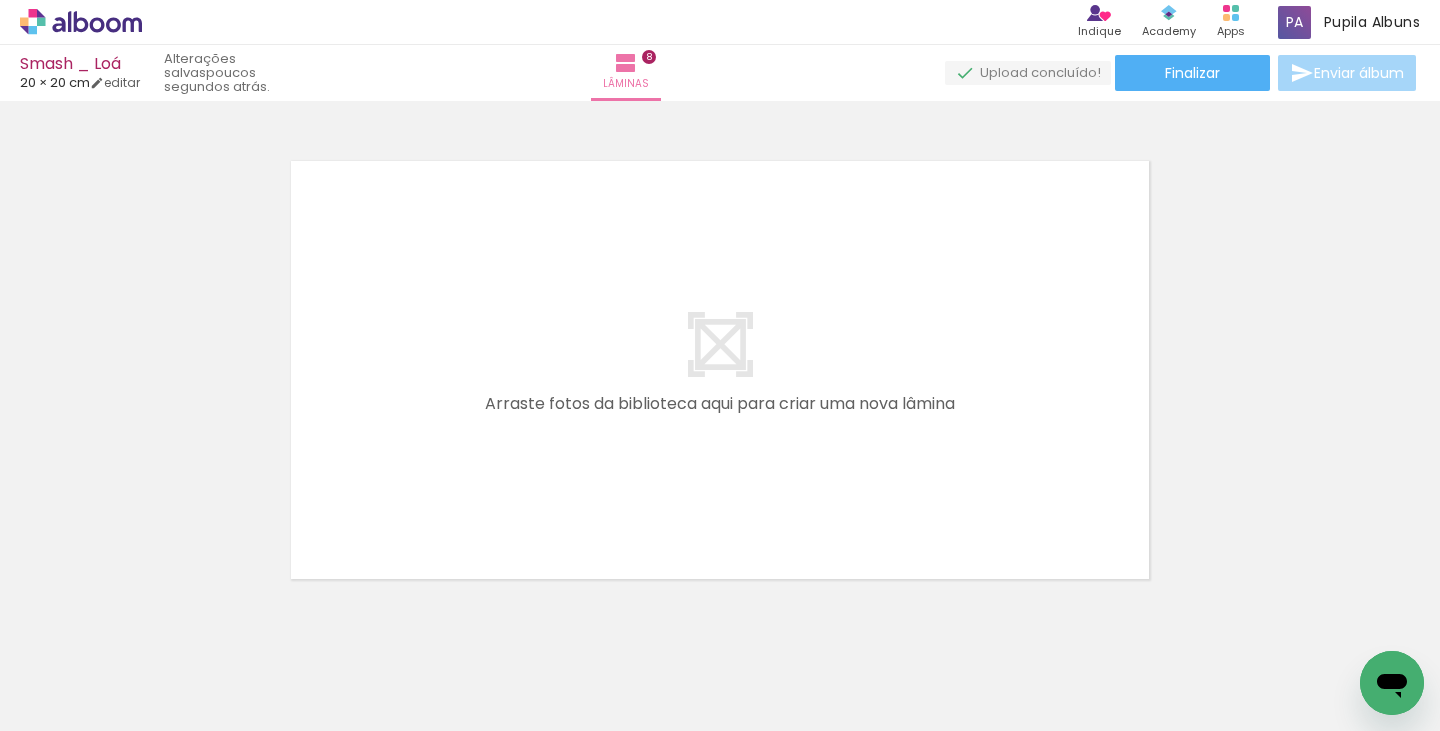 scroll, scrollTop: 3972, scrollLeft: 0, axis: vertical 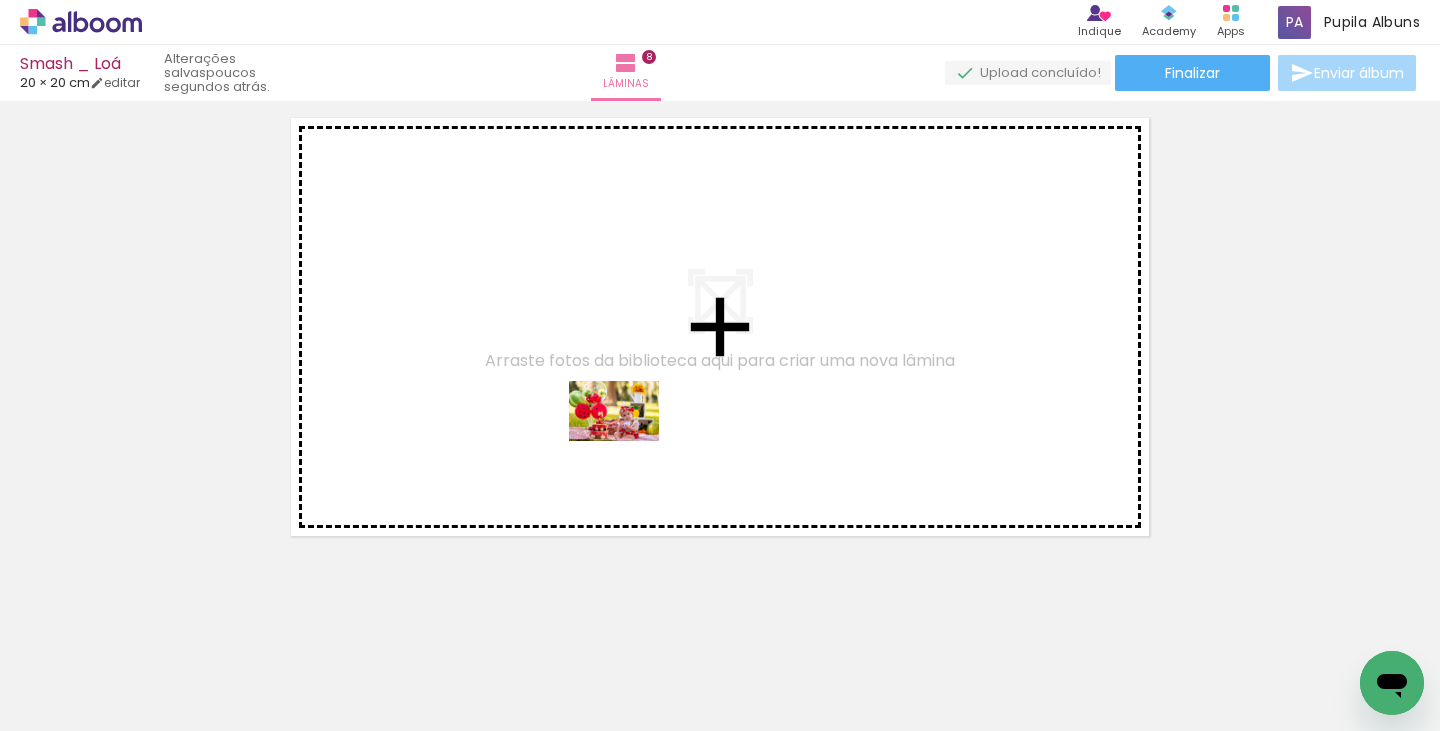drag, startPoint x: 721, startPoint y: 671, endPoint x: 629, endPoint y: 441, distance: 247.71758 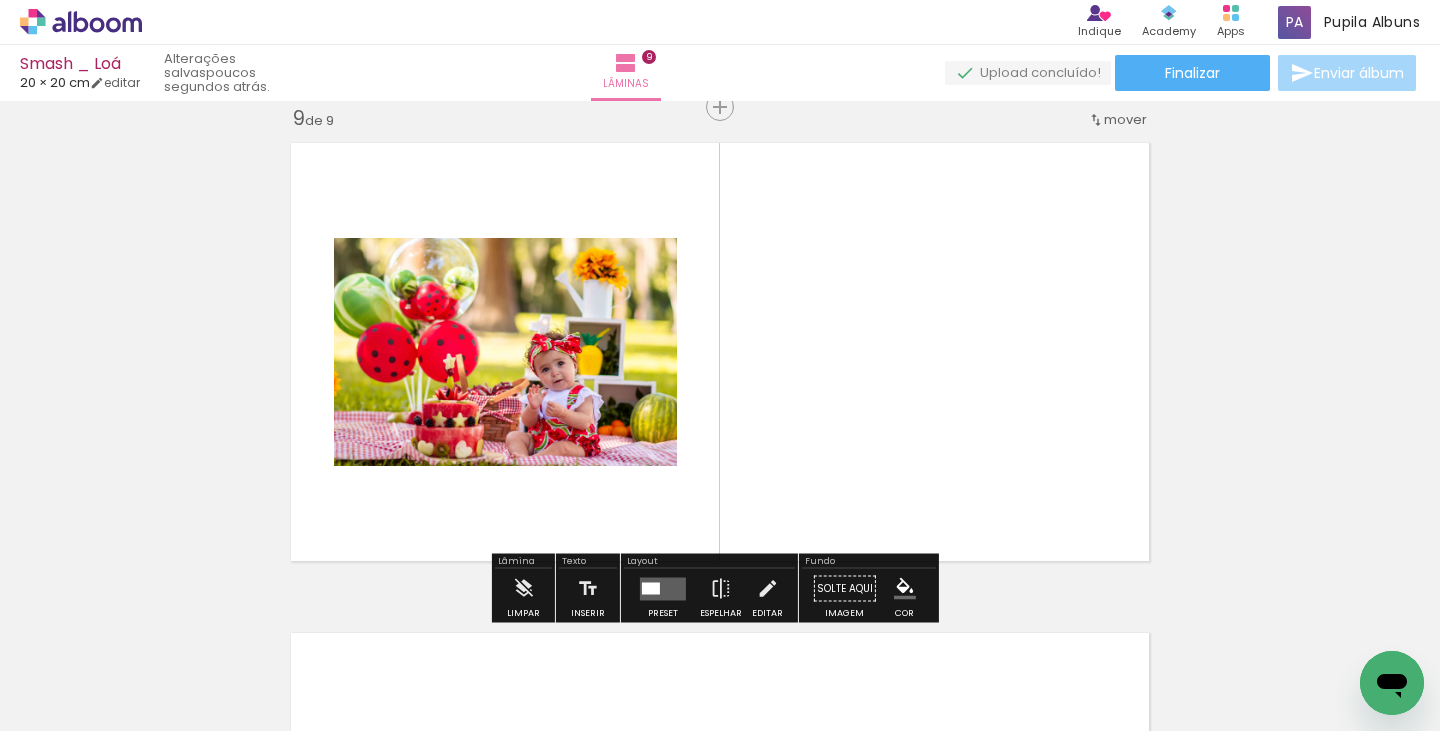 scroll, scrollTop: 3945, scrollLeft: 0, axis: vertical 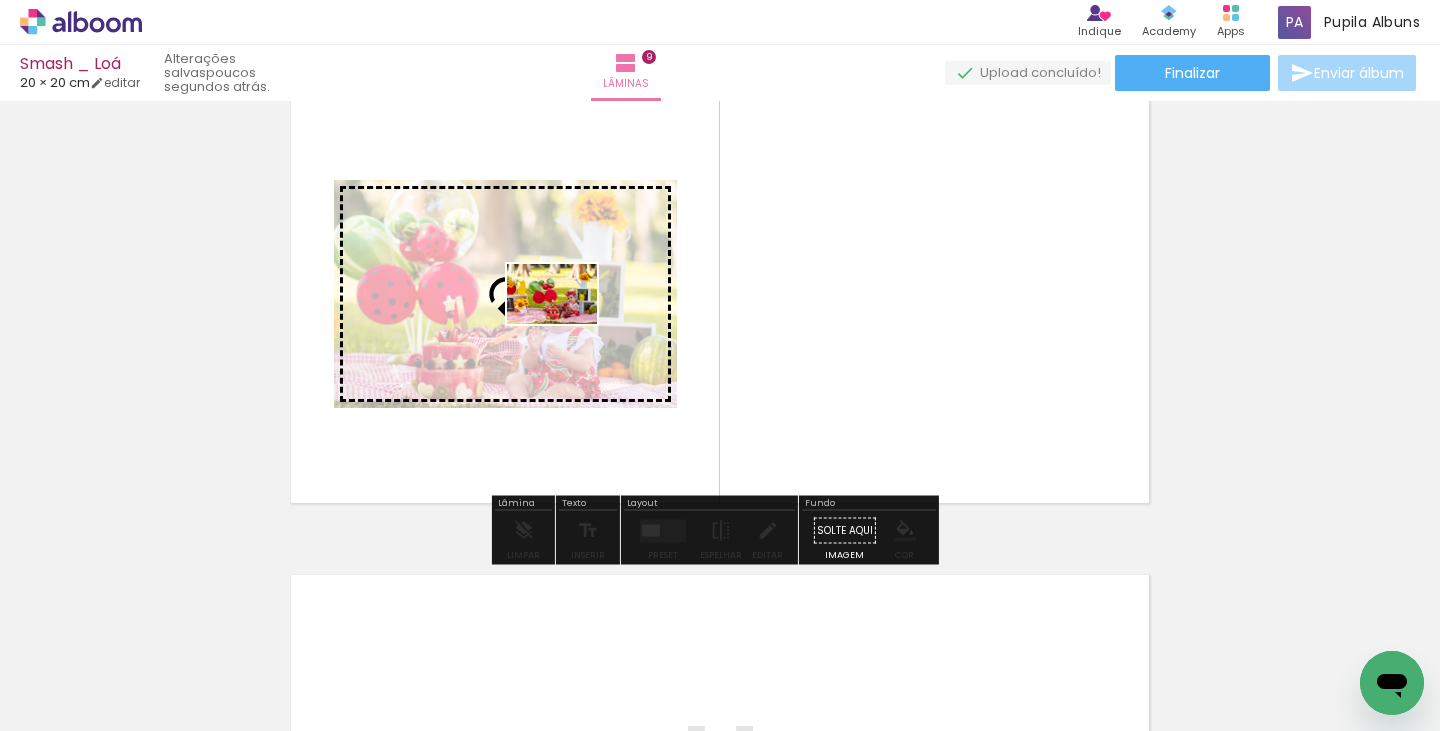 drag, startPoint x: 720, startPoint y: 660, endPoint x: 567, endPoint y: 324, distance: 369.19507 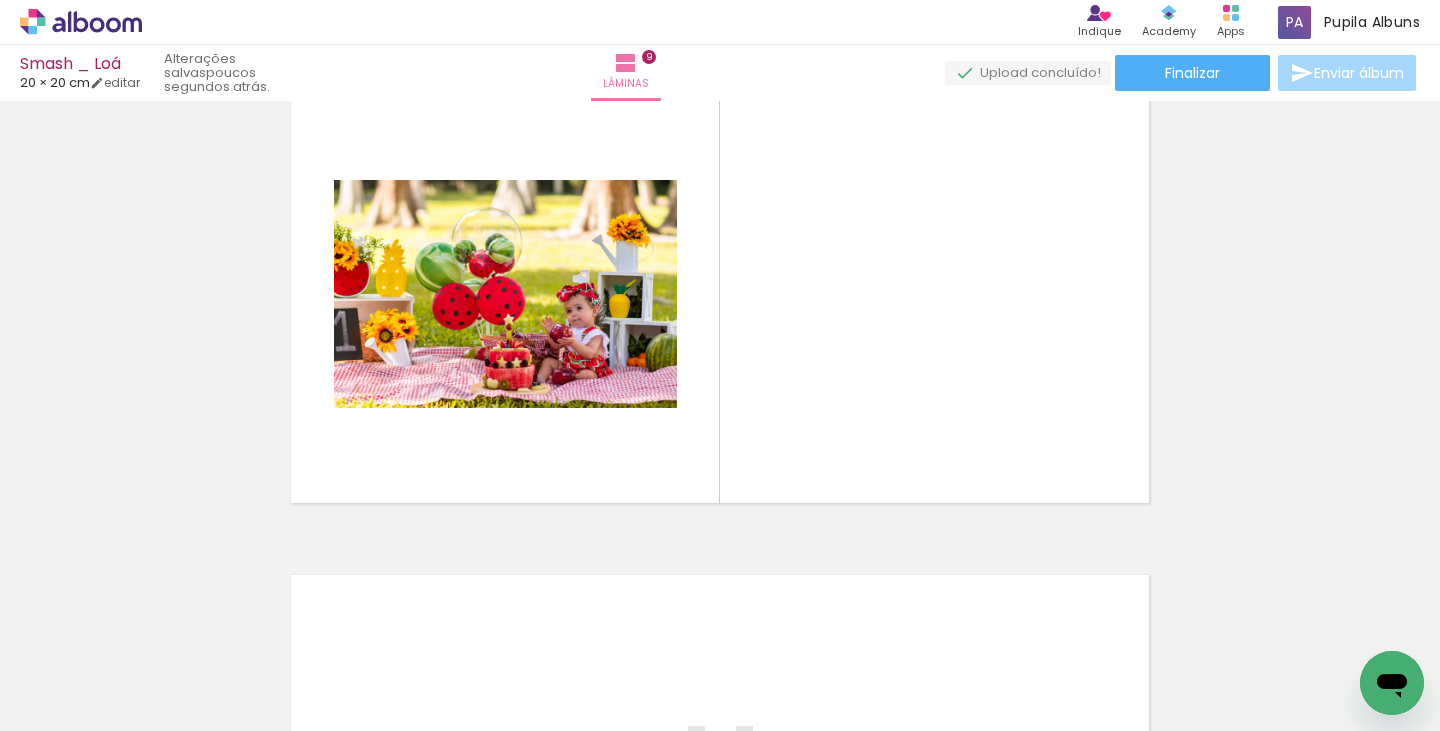 scroll, scrollTop: 0, scrollLeft: 11152, axis: horizontal 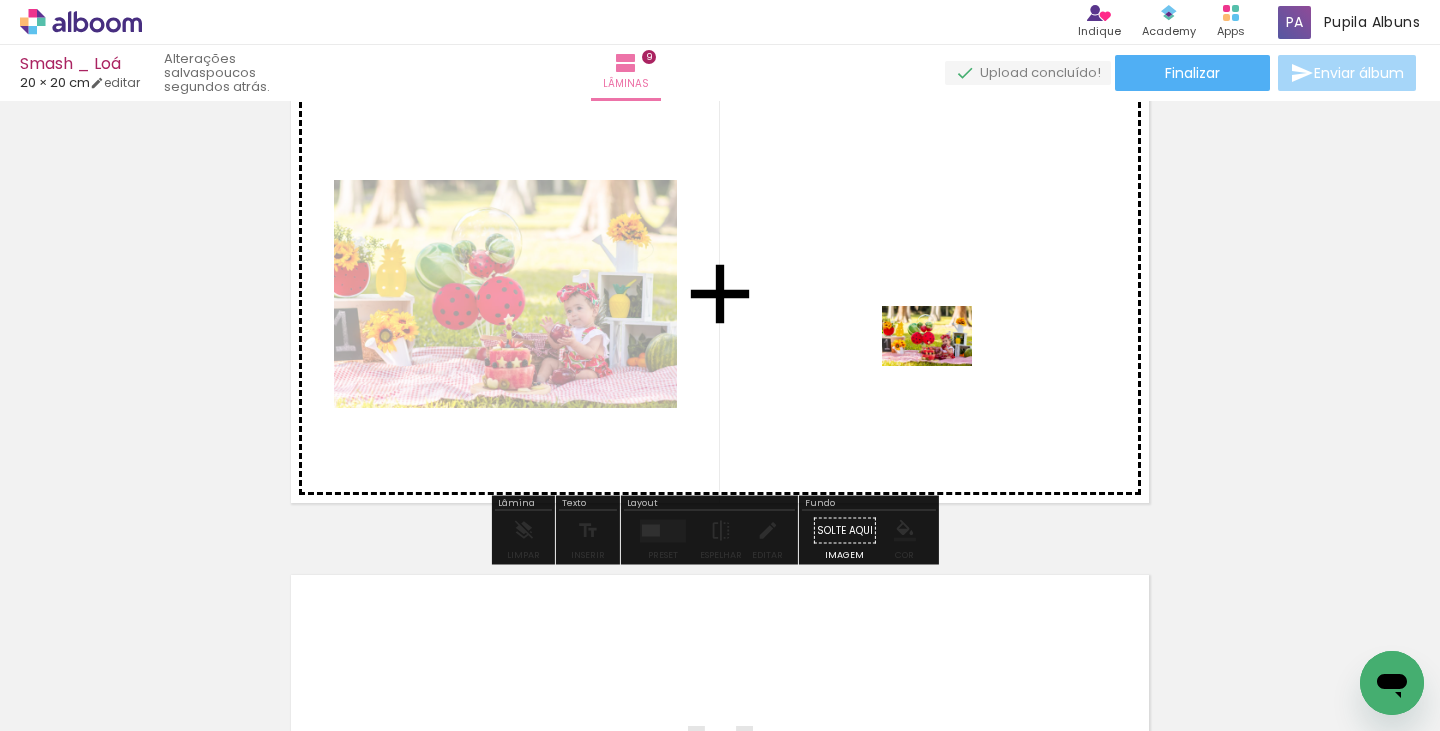 drag, startPoint x: 955, startPoint y: 667, endPoint x: 940, endPoint y: 361, distance: 306.36743 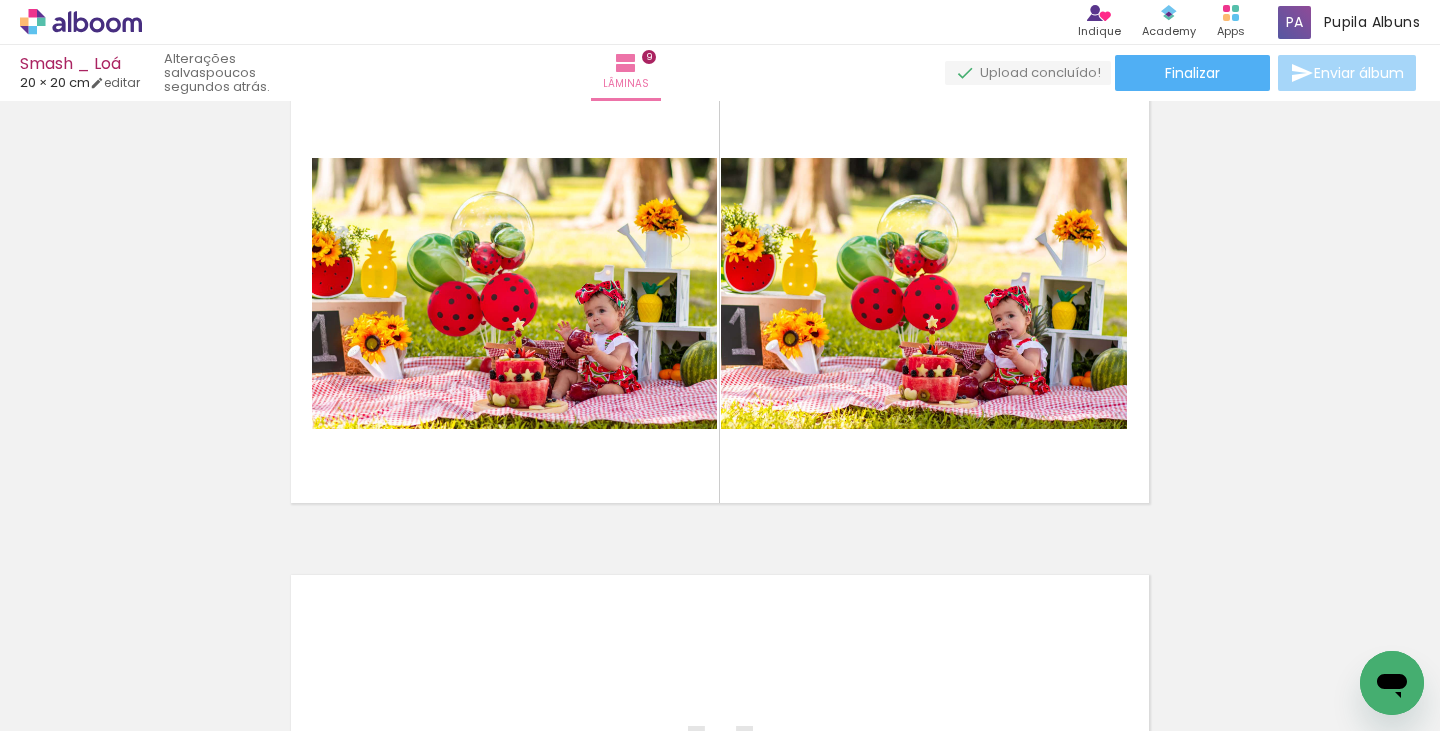 scroll, scrollTop: 0, scrollLeft: 14016, axis: horizontal 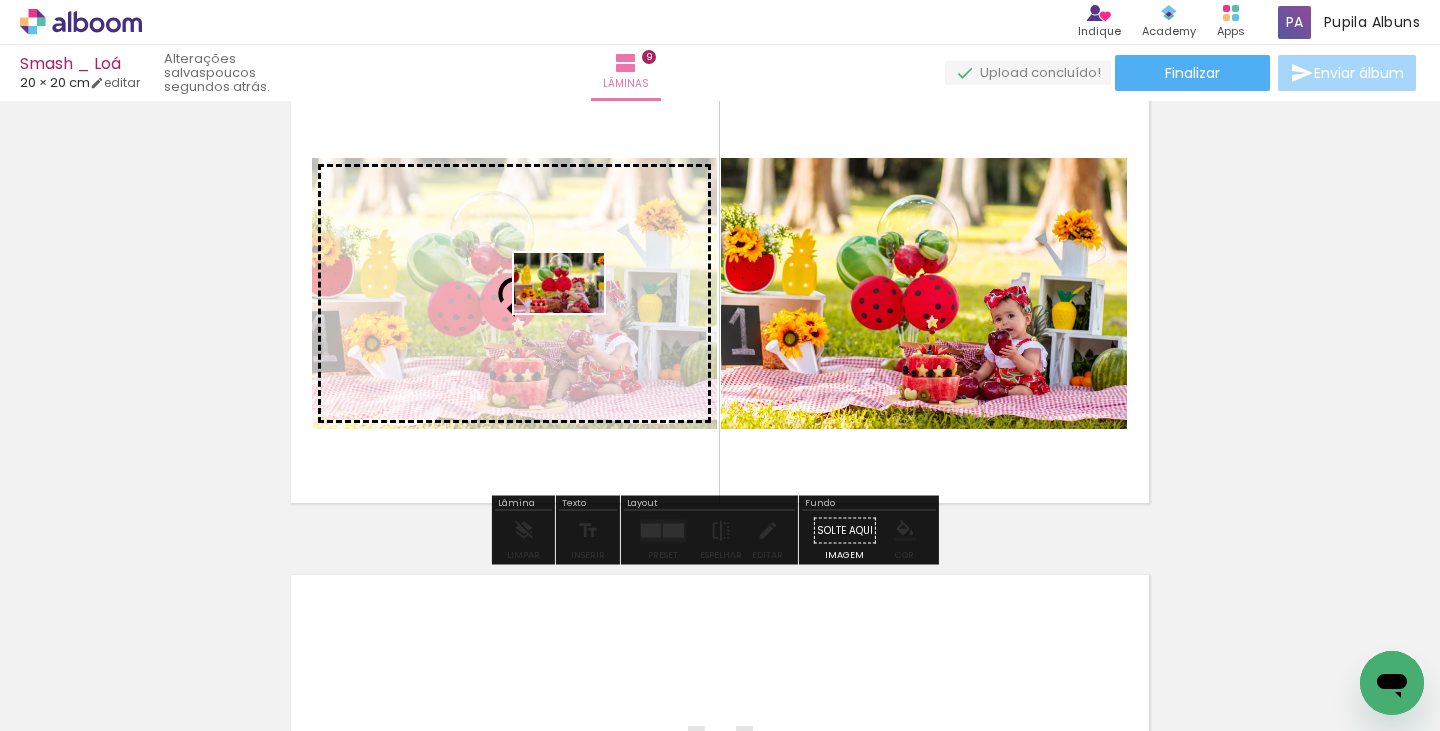 drag, startPoint x: 873, startPoint y: 671, endPoint x: 574, endPoint y: 313, distance: 466.43863 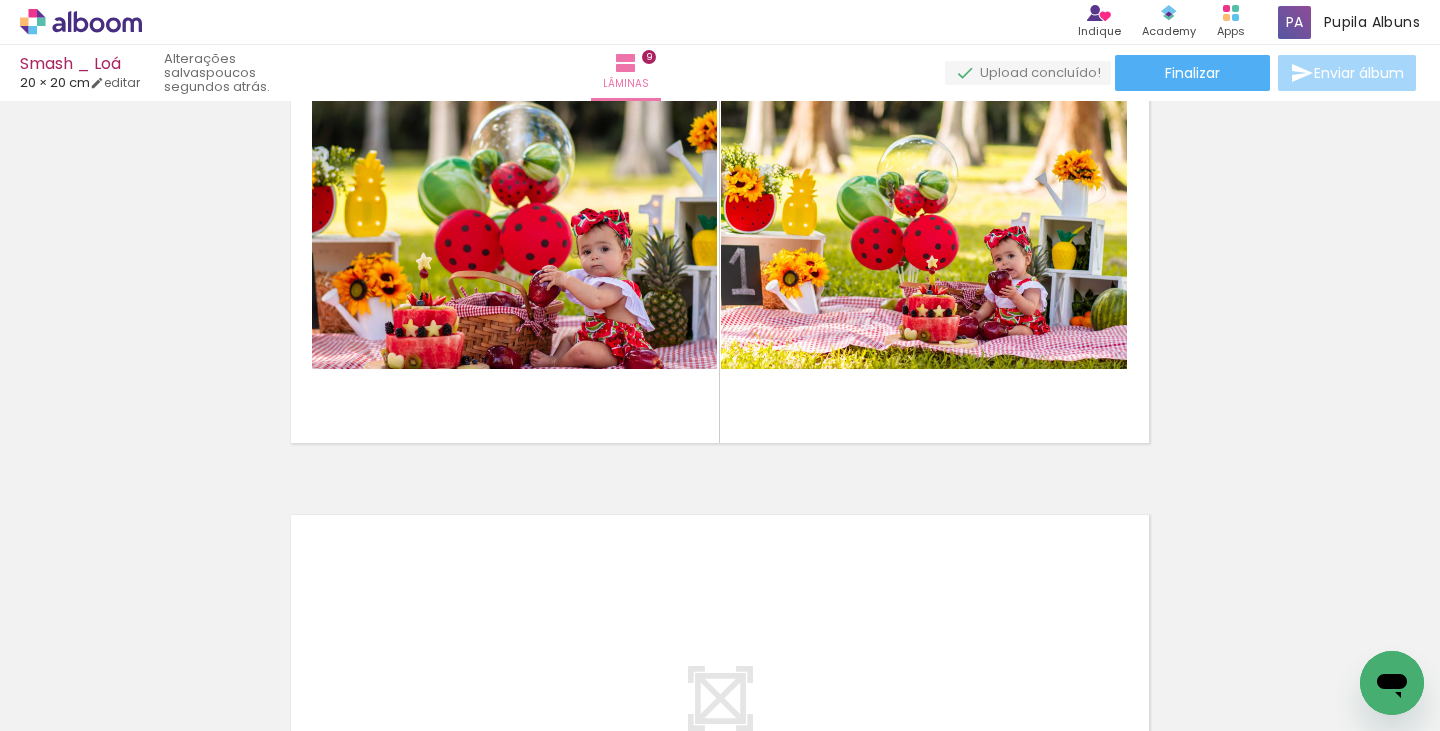 scroll, scrollTop: 4117, scrollLeft: 0, axis: vertical 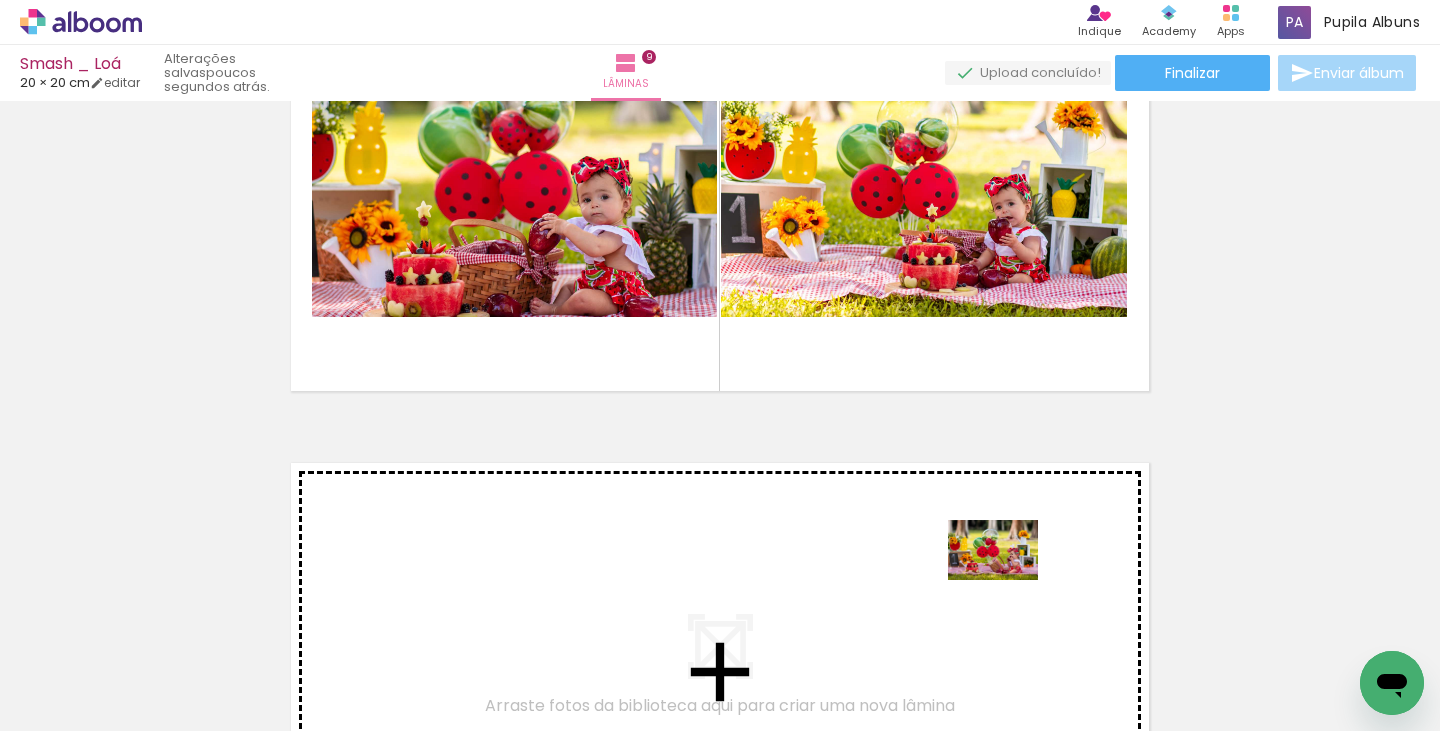 drag, startPoint x: 1031, startPoint y: 655, endPoint x: 1008, endPoint y: 580, distance: 78.44743 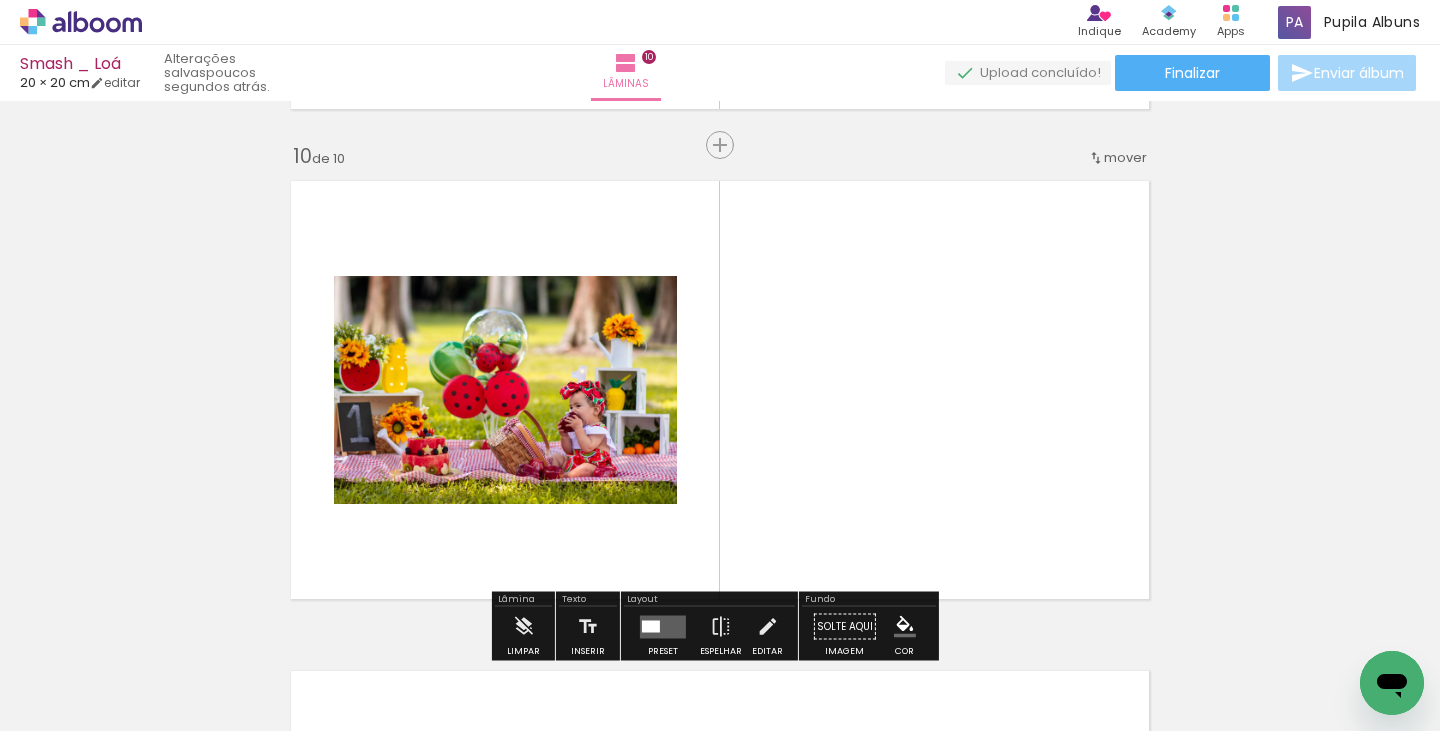 scroll, scrollTop: 4435, scrollLeft: 0, axis: vertical 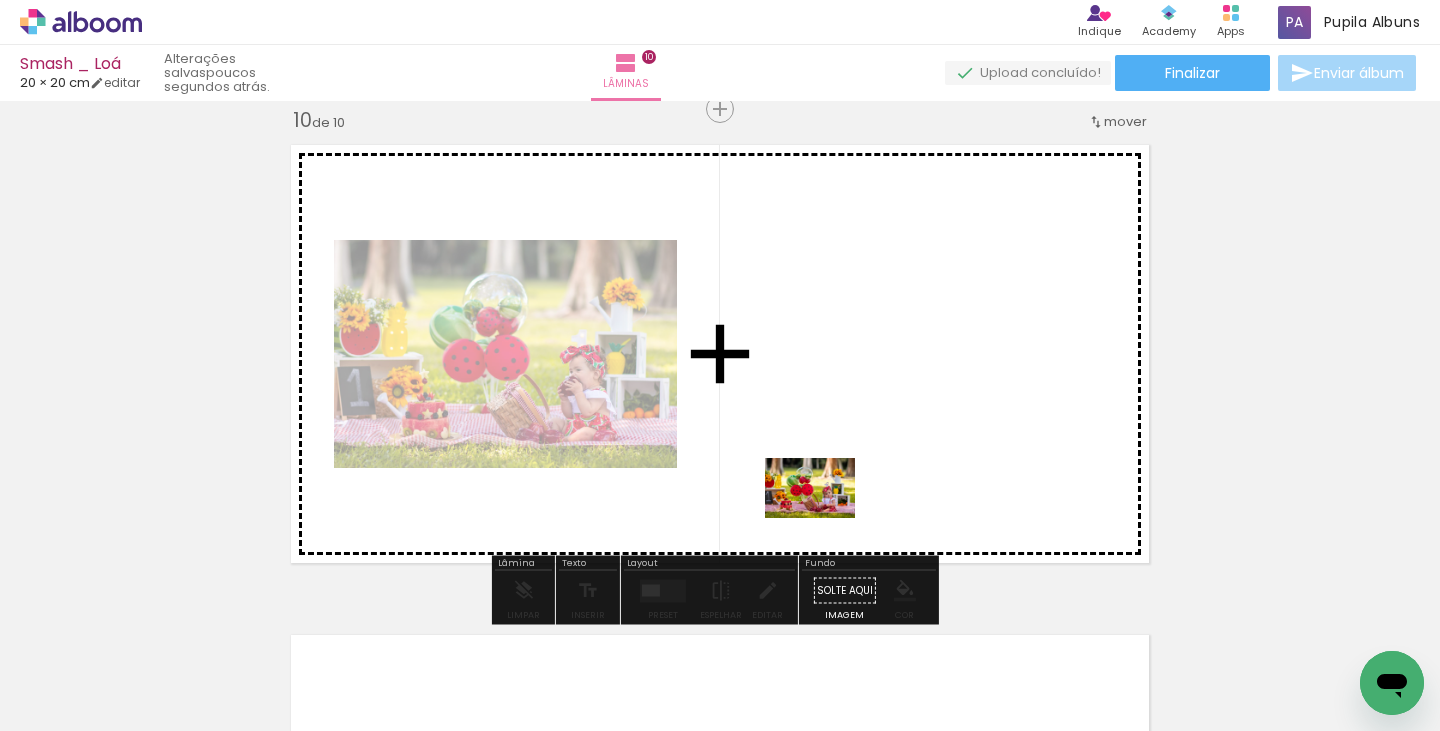 drag, startPoint x: 828, startPoint y: 647, endPoint x: 822, endPoint y: 515, distance: 132.13629 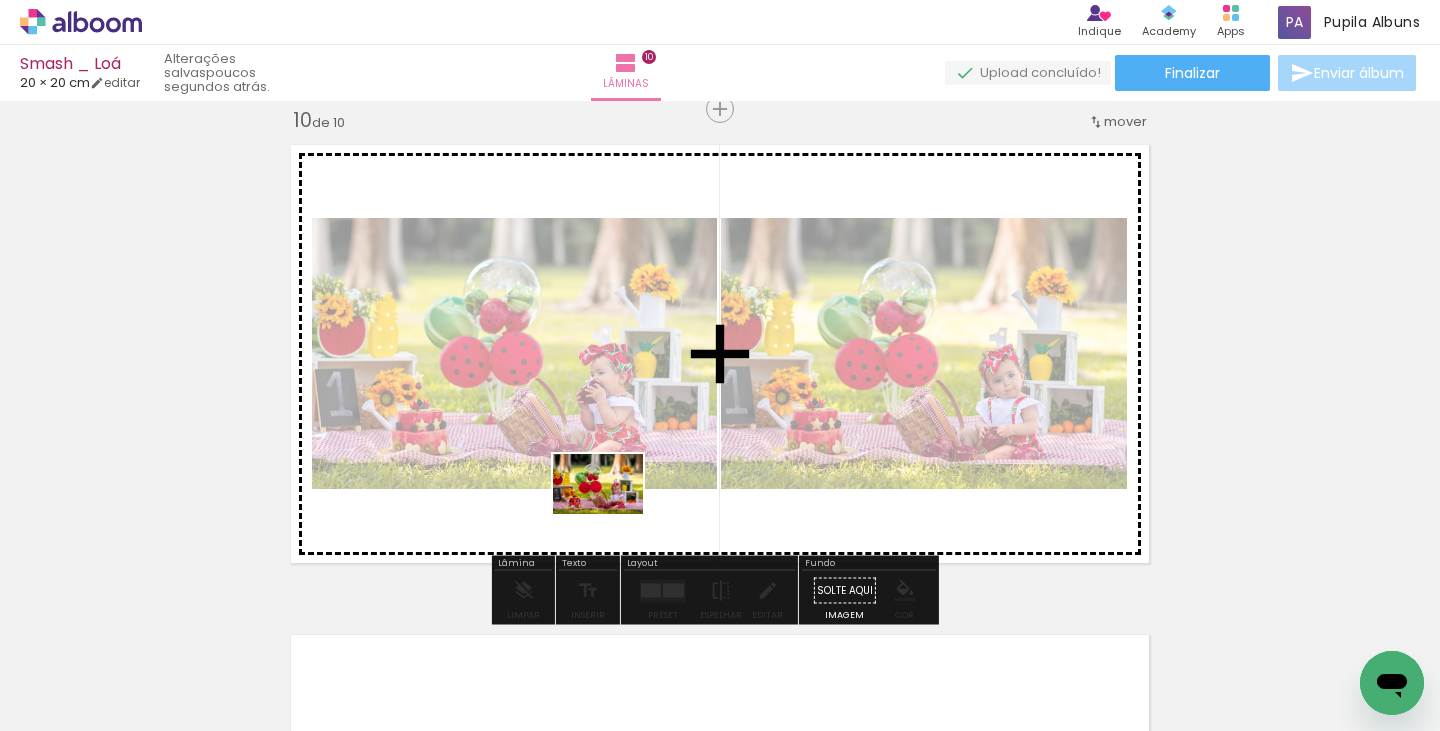 drag, startPoint x: 595, startPoint y: 664, endPoint x: 610, endPoint y: 500, distance: 164.68454 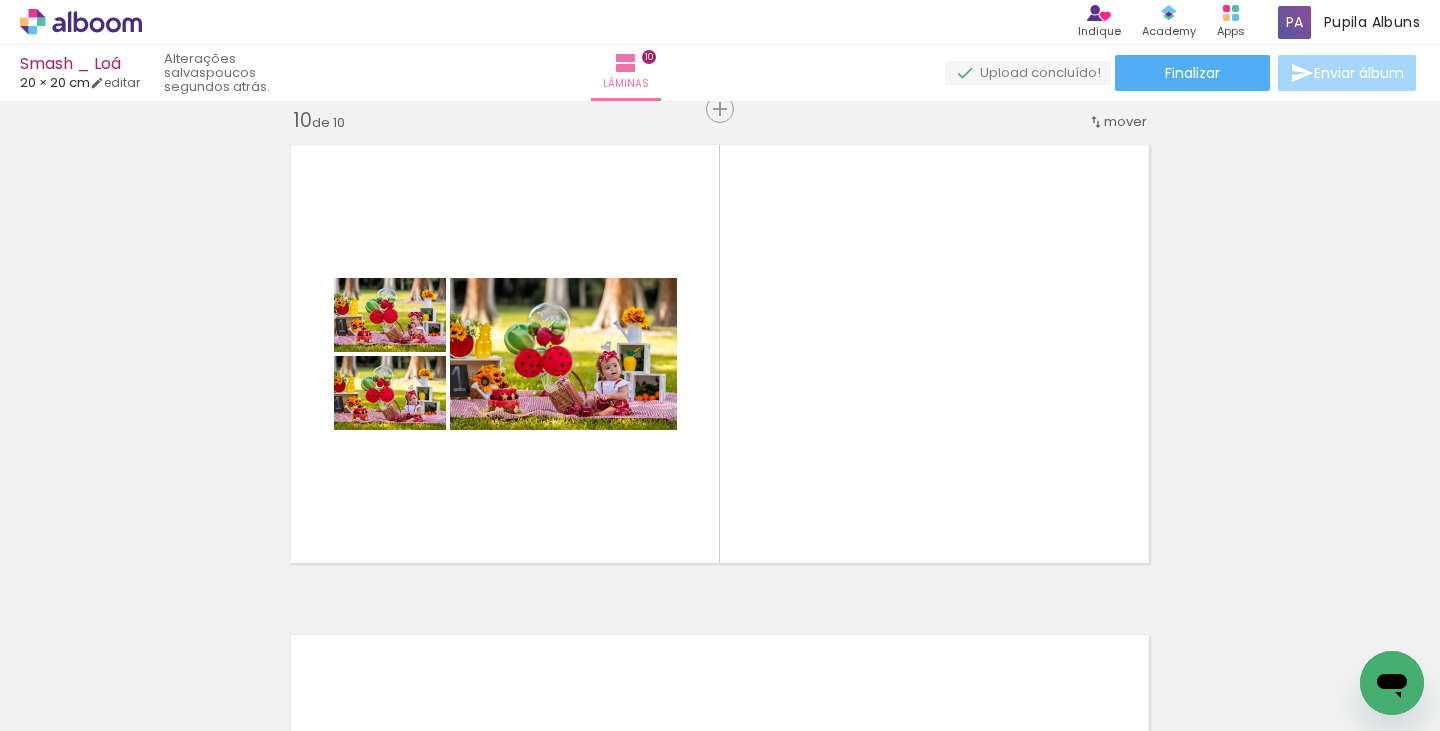 scroll, scrollTop: 0, scrollLeft: 13478, axis: horizontal 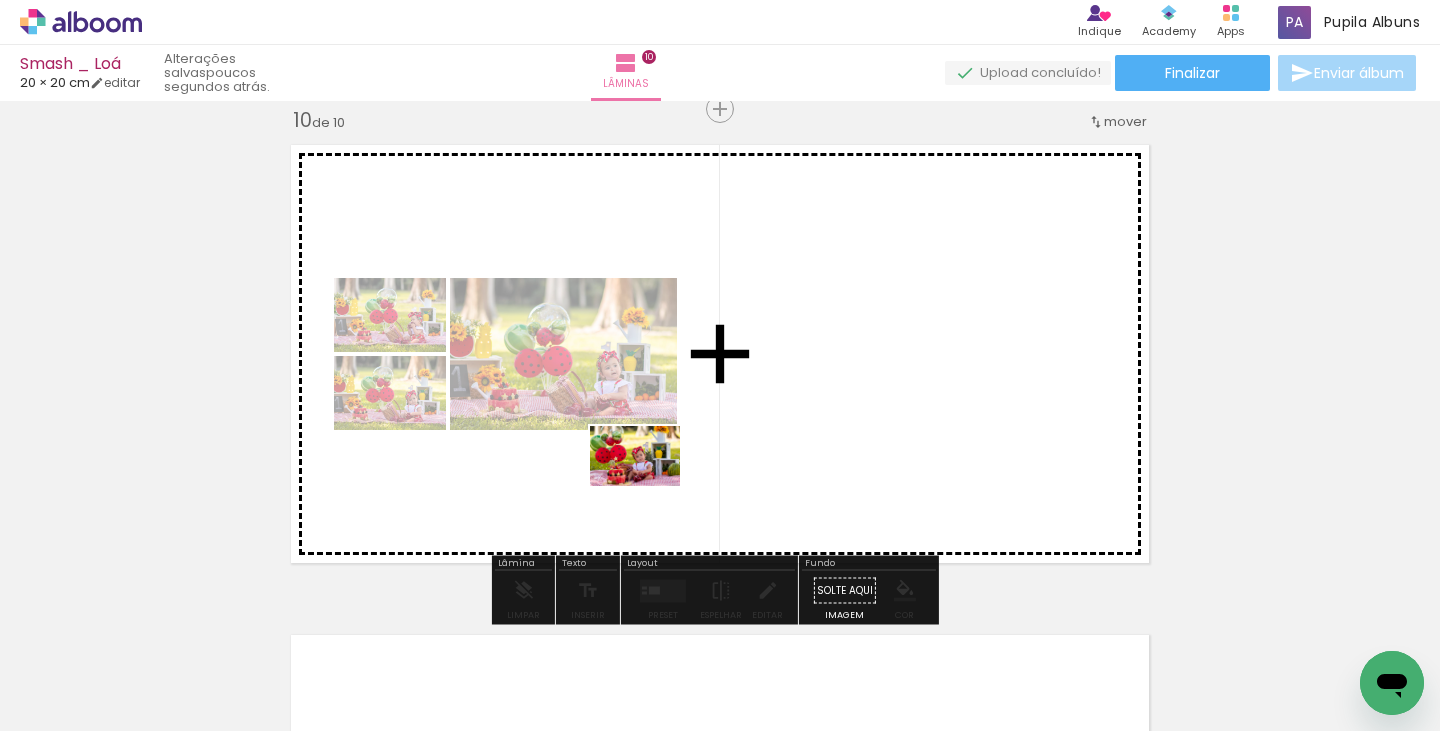 drag, startPoint x: 516, startPoint y: 667, endPoint x: 650, endPoint y: 486, distance: 225.20435 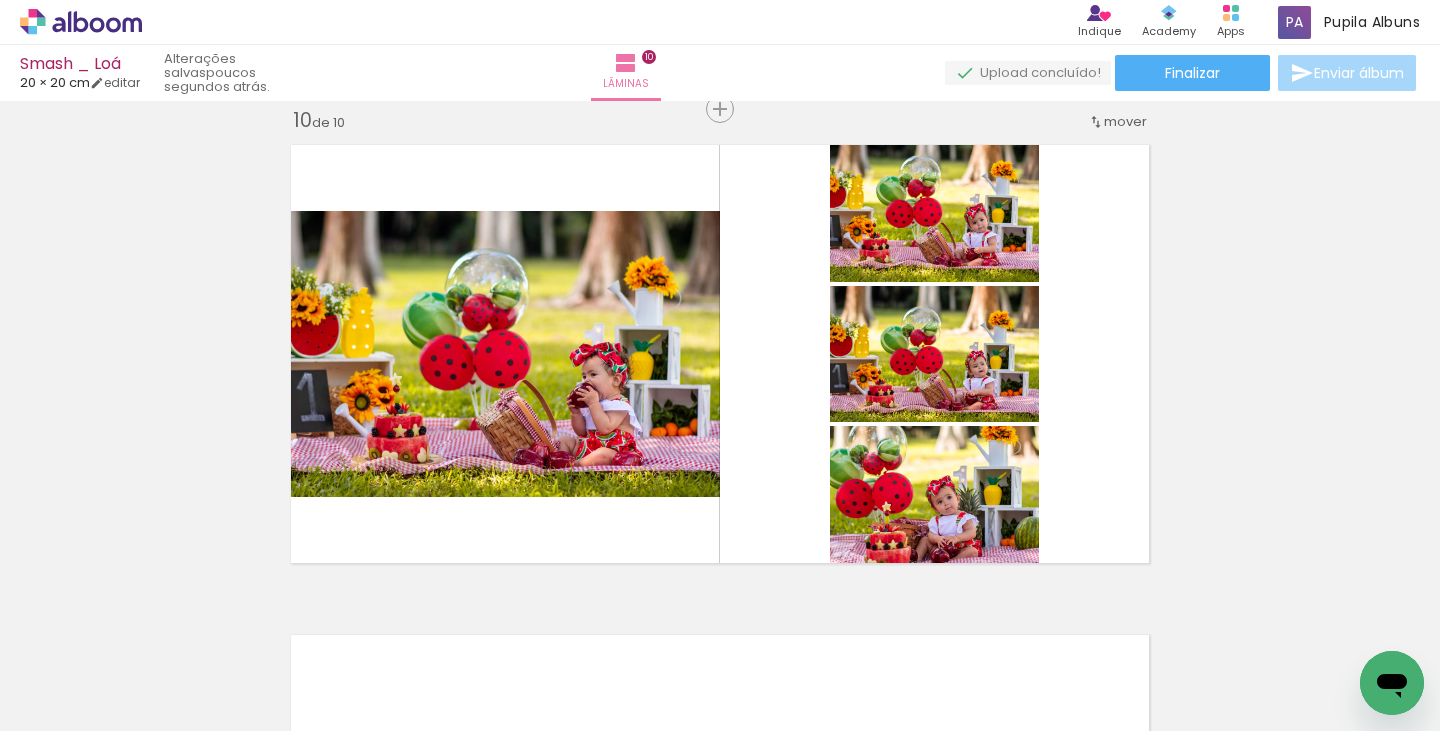scroll, scrollTop: 0, scrollLeft: 11357, axis: horizontal 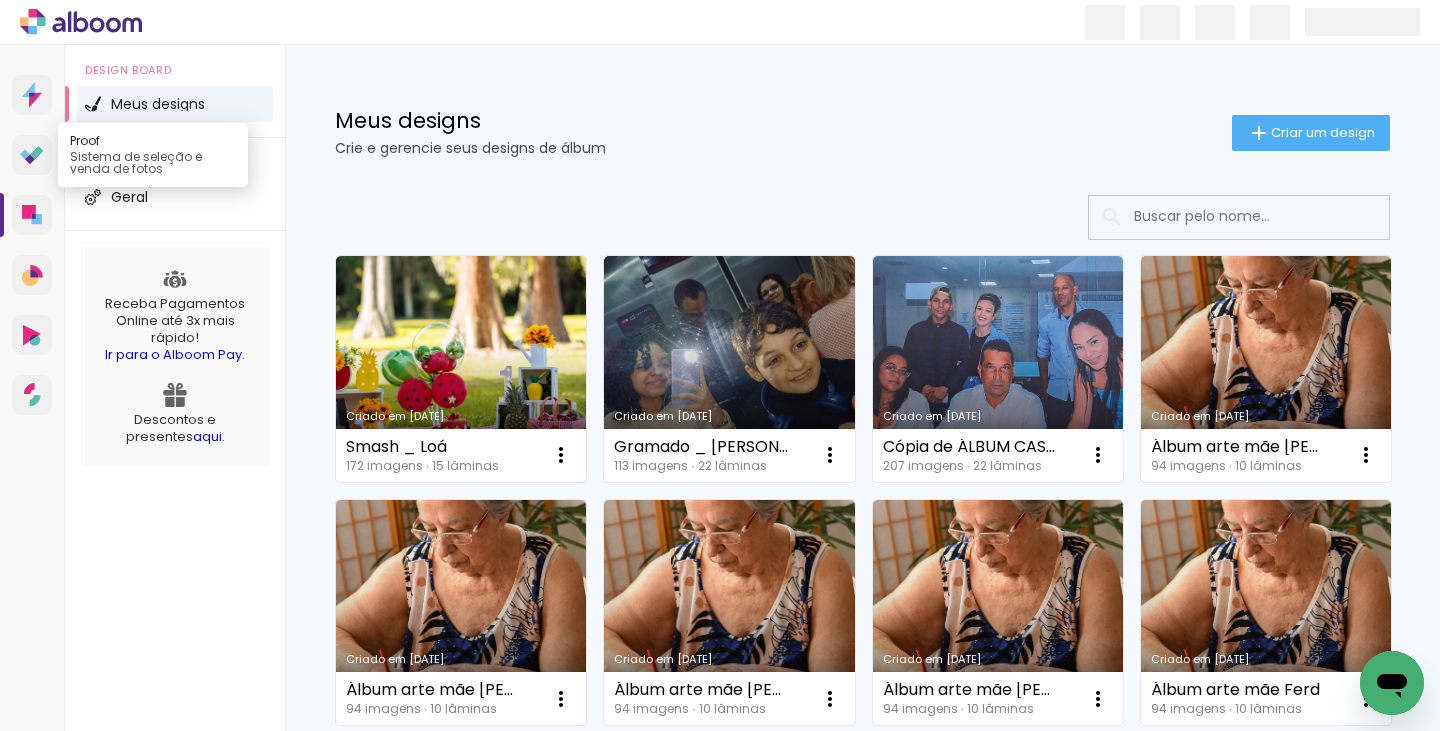 click on "Proof Sistema de seleção e venda de fotos" at bounding box center [32, 155] 